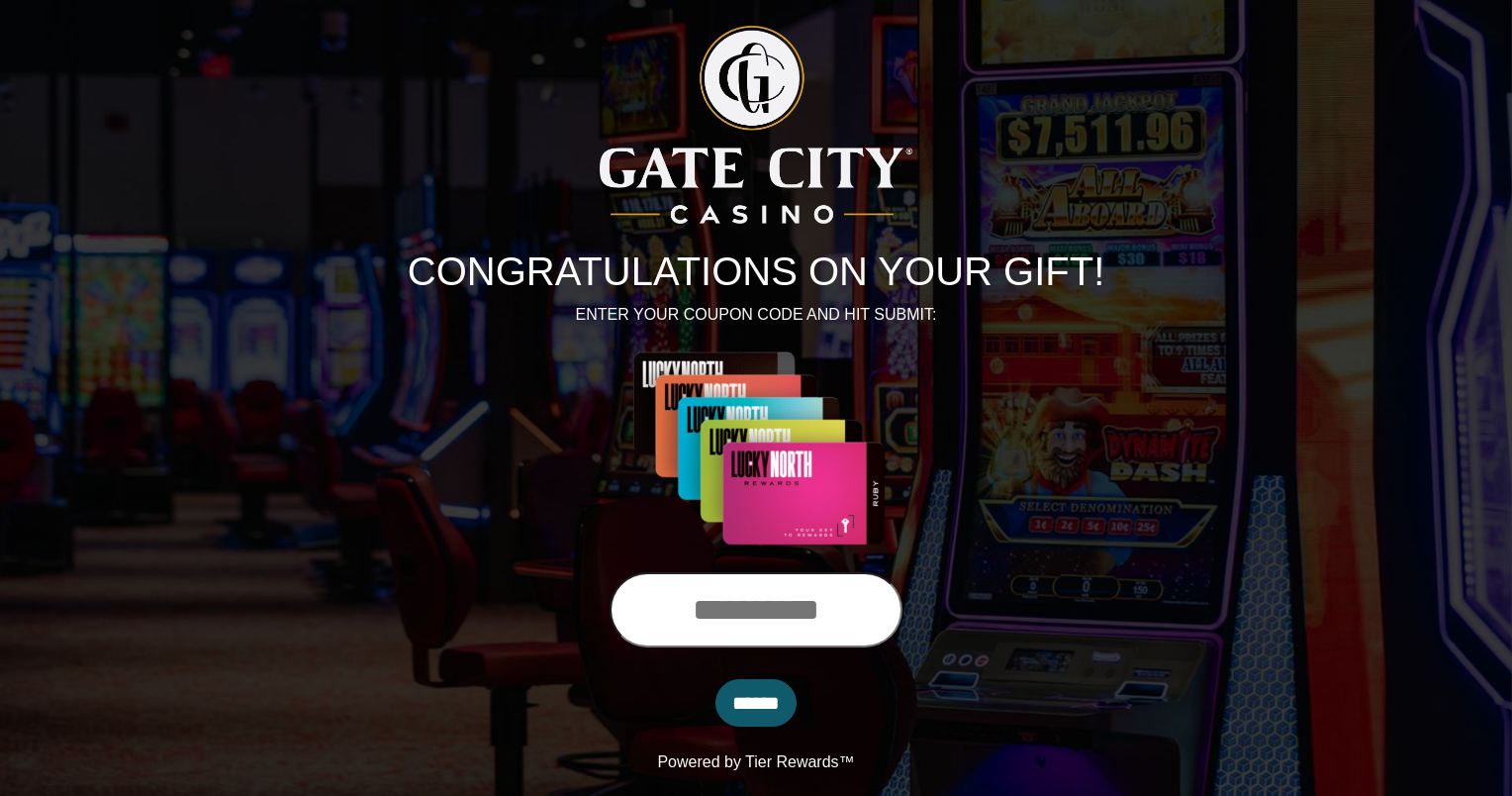 scroll, scrollTop: 0, scrollLeft: 0, axis: both 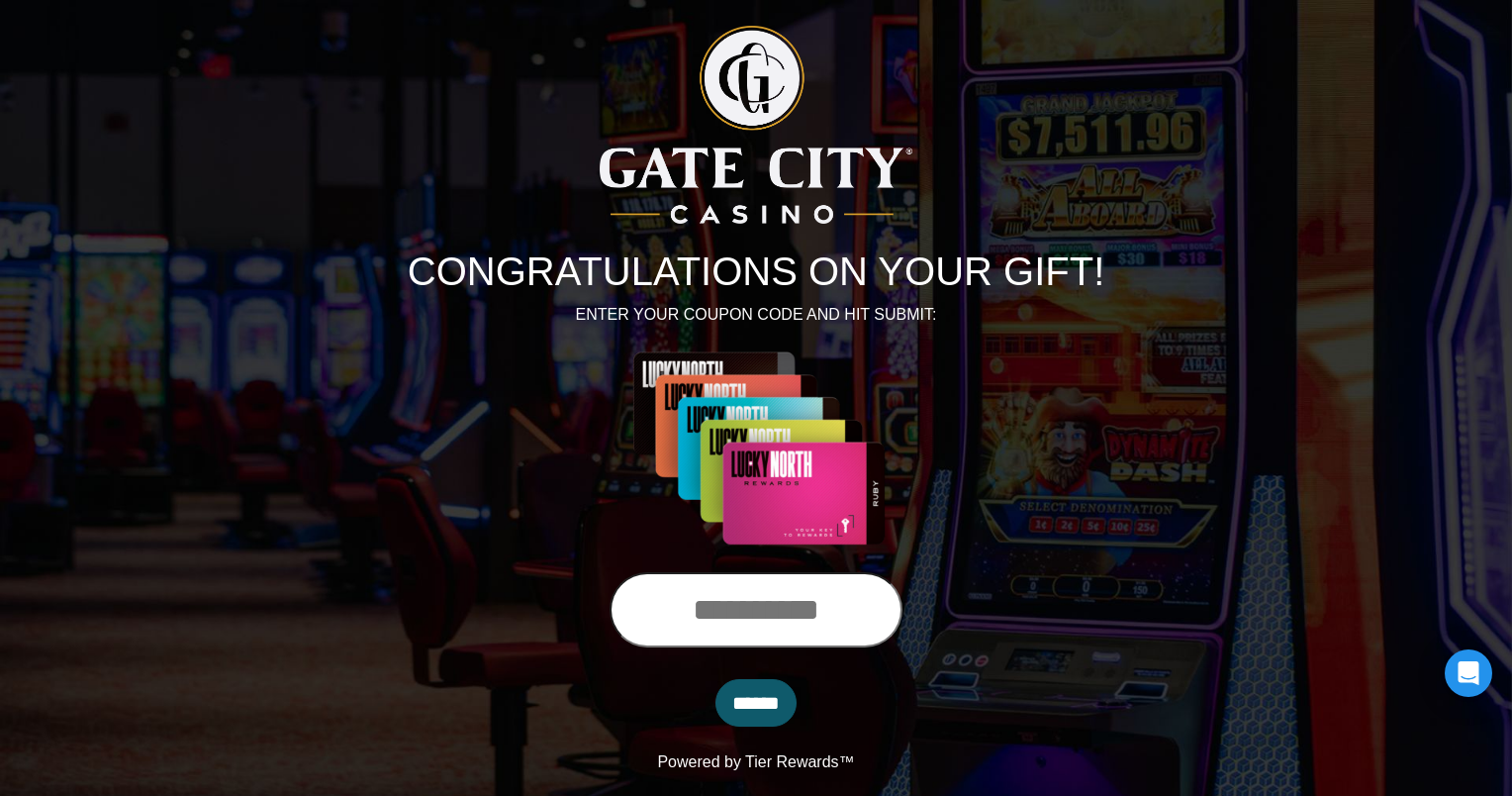 click at bounding box center (756, 610) 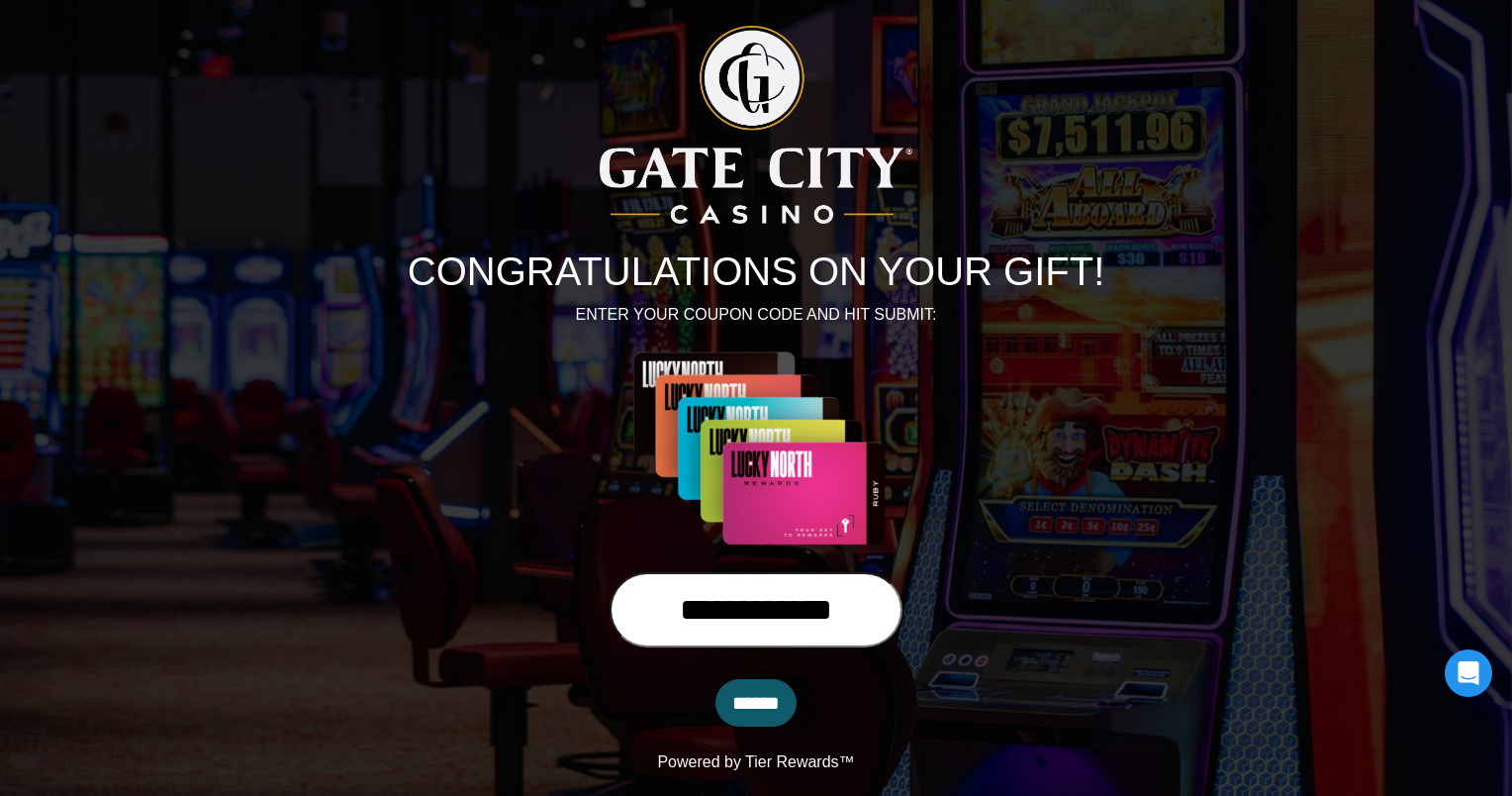 type on "**********" 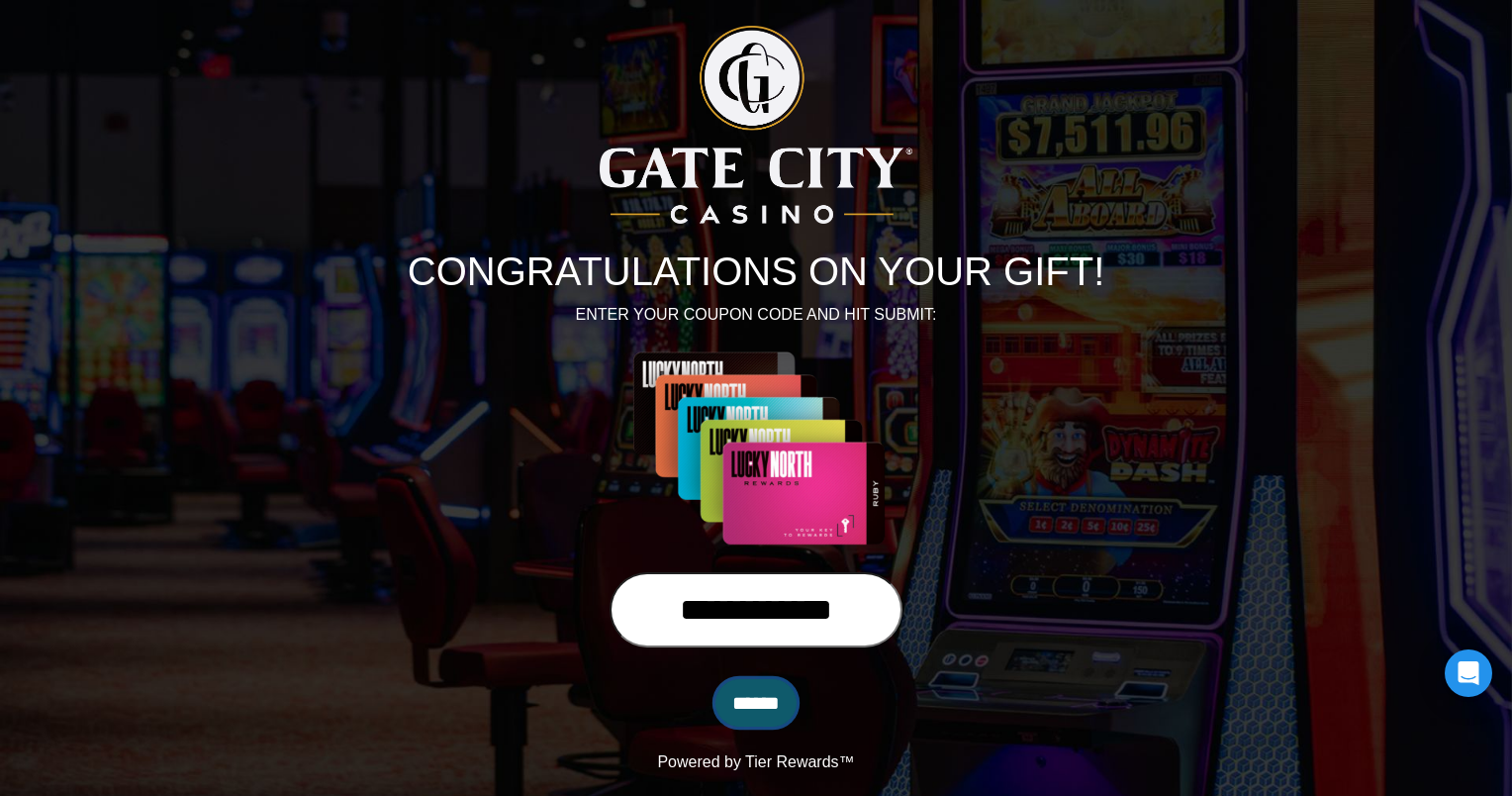 click on "******" at bounding box center [756, 703] 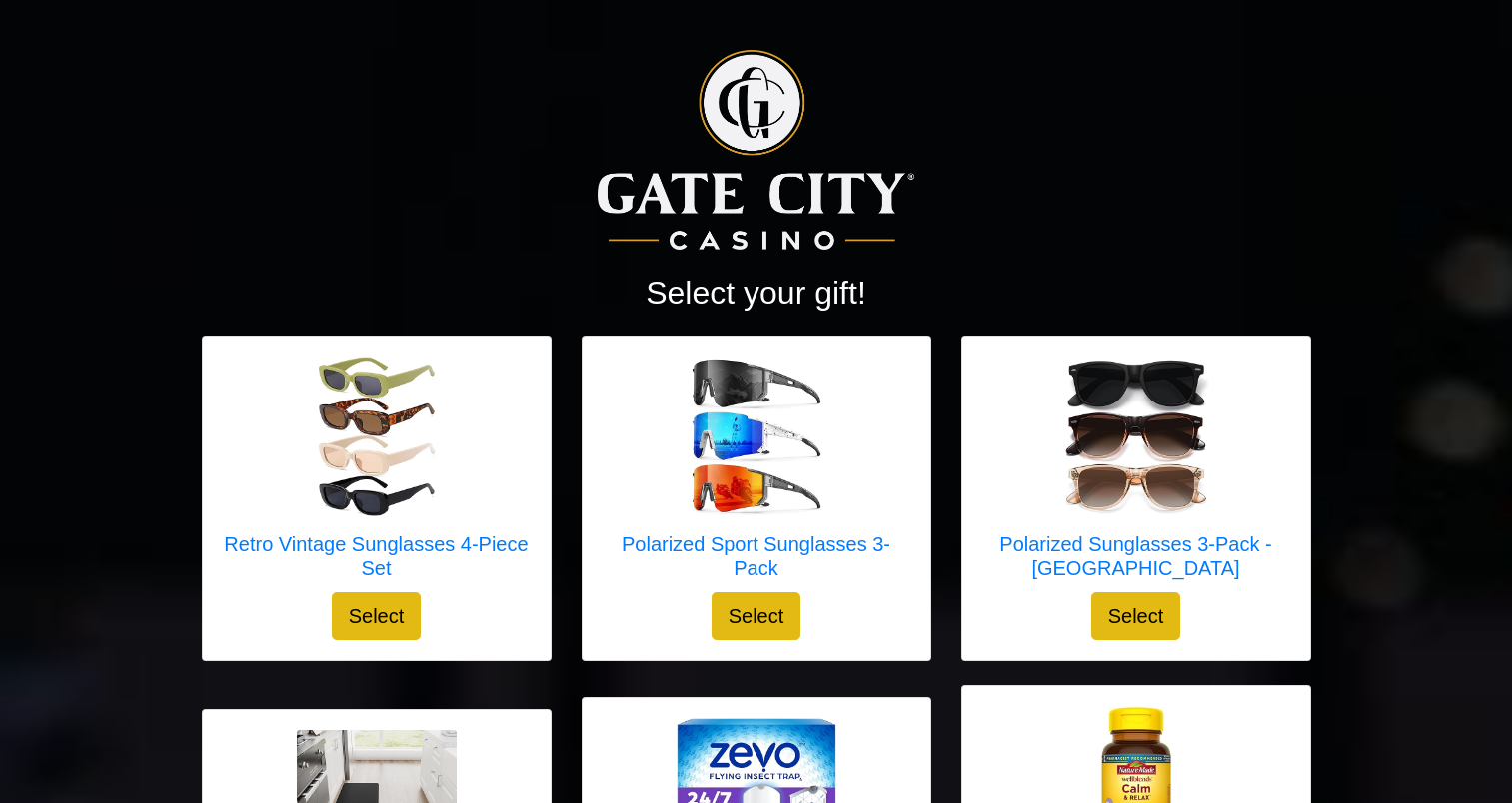 scroll, scrollTop: 0, scrollLeft: 0, axis: both 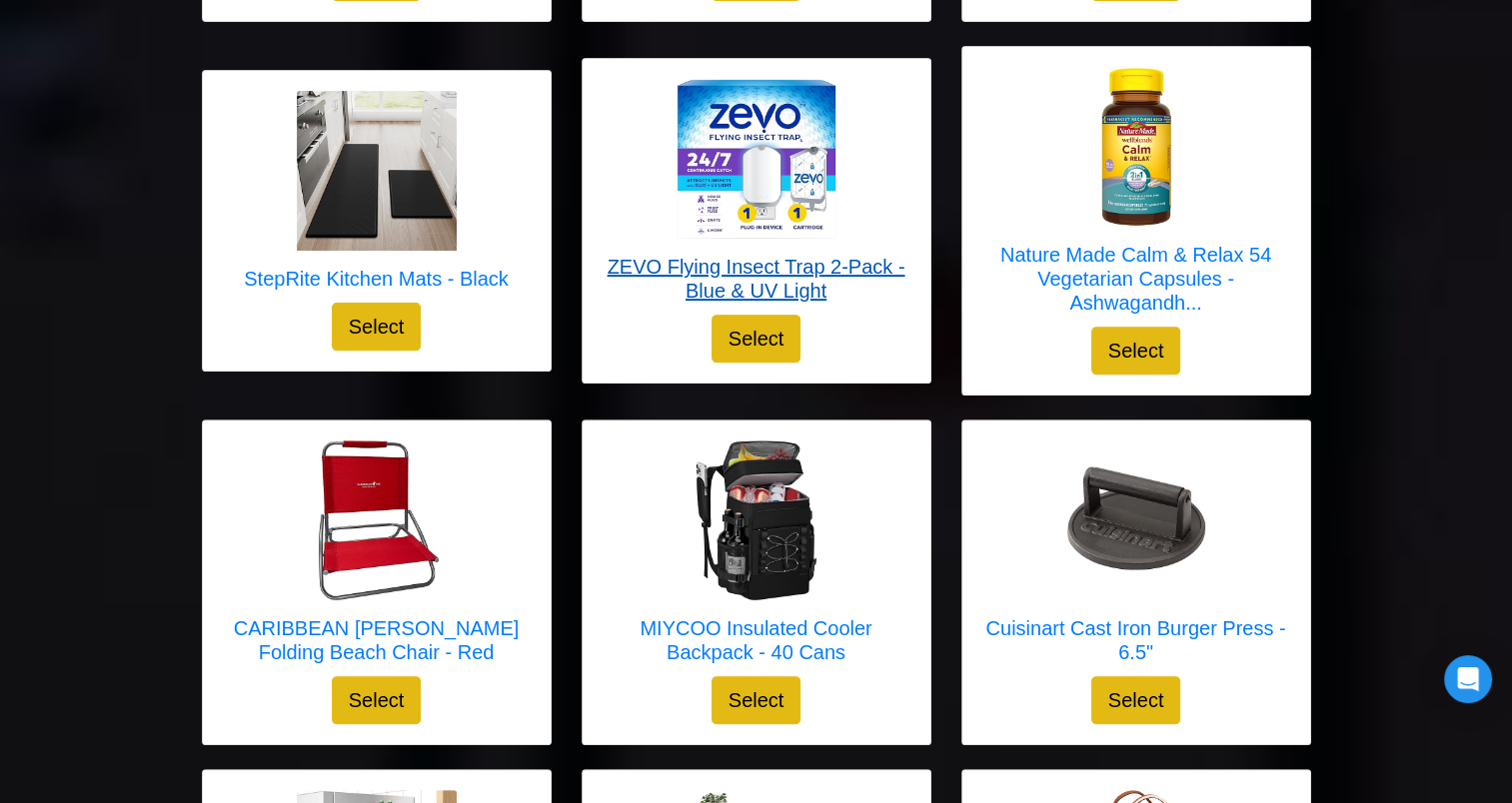 click on "ZEVO Flying Insect Trap 2-Pack - Blue & UV Light" at bounding box center (756, 279) 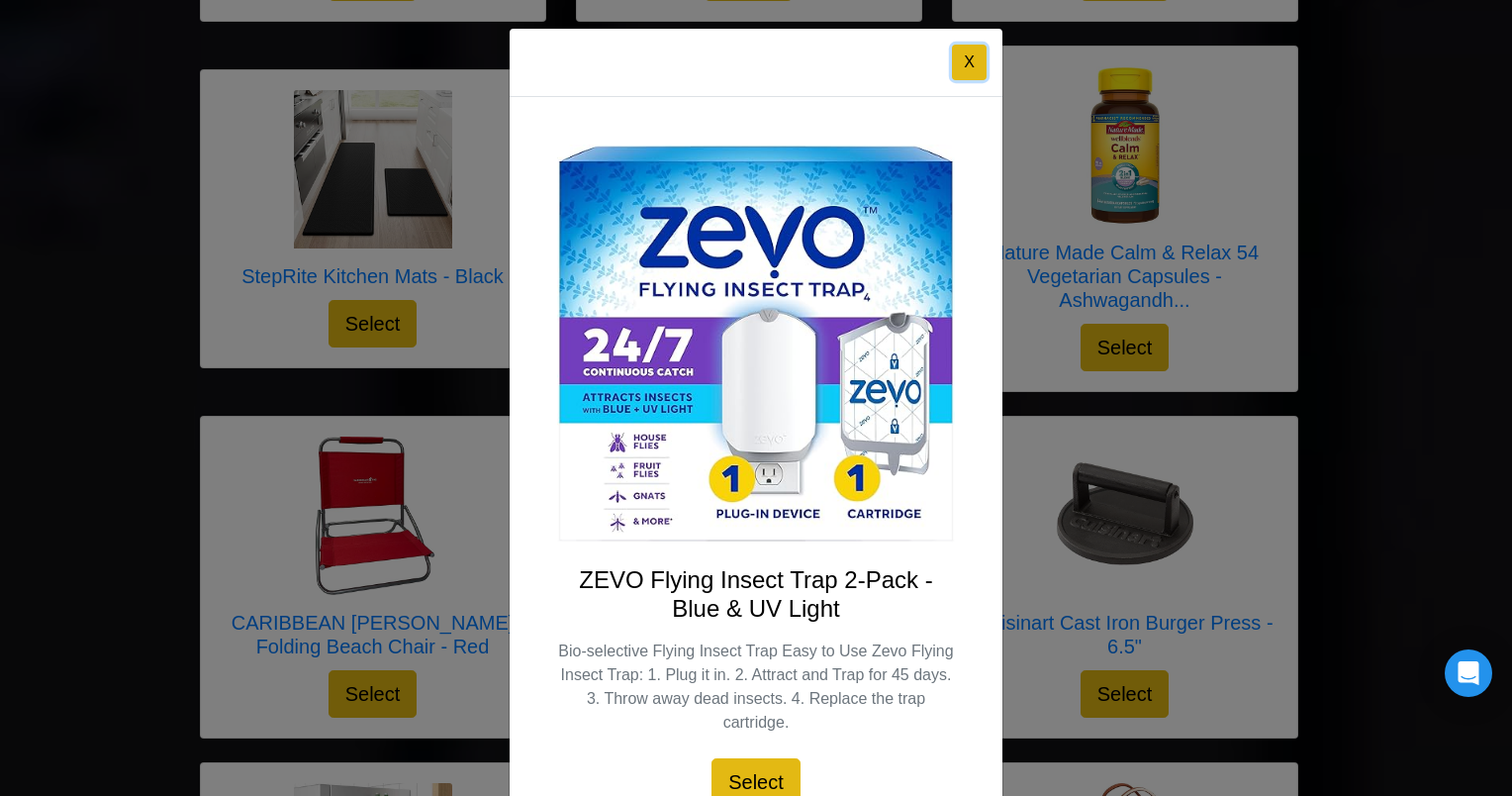 click on "X" at bounding box center [969, 62] 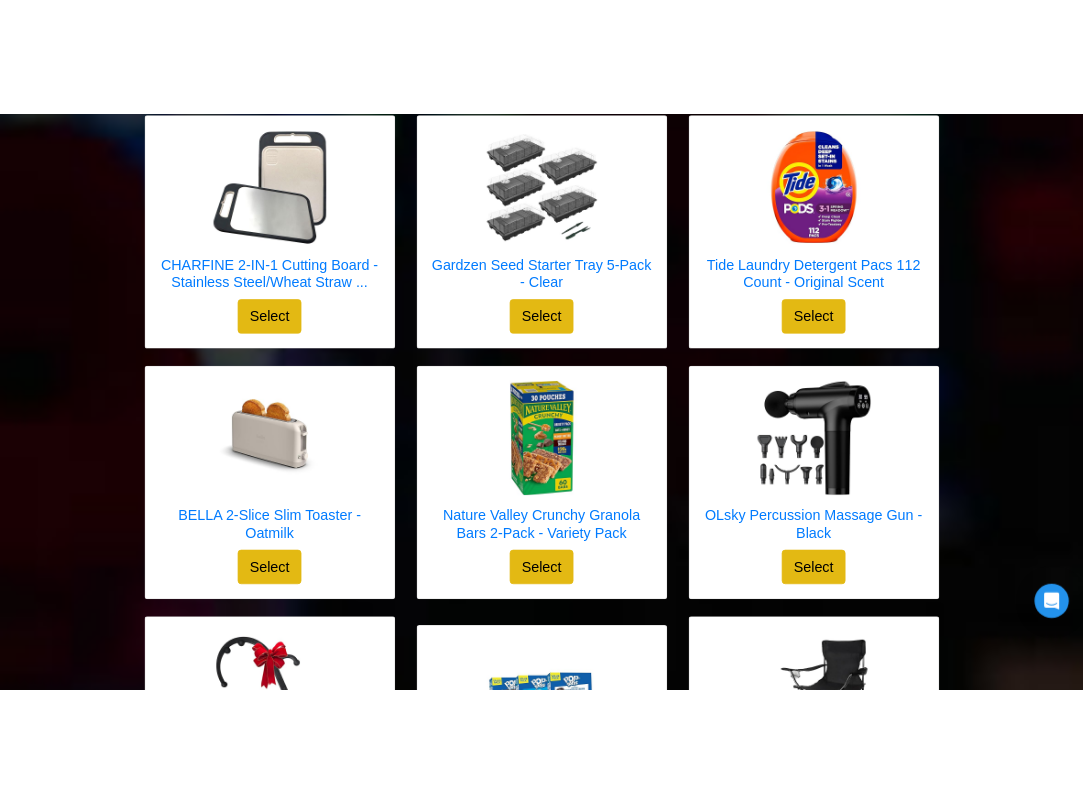scroll, scrollTop: 3160, scrollLeft: 0, axis: vertical 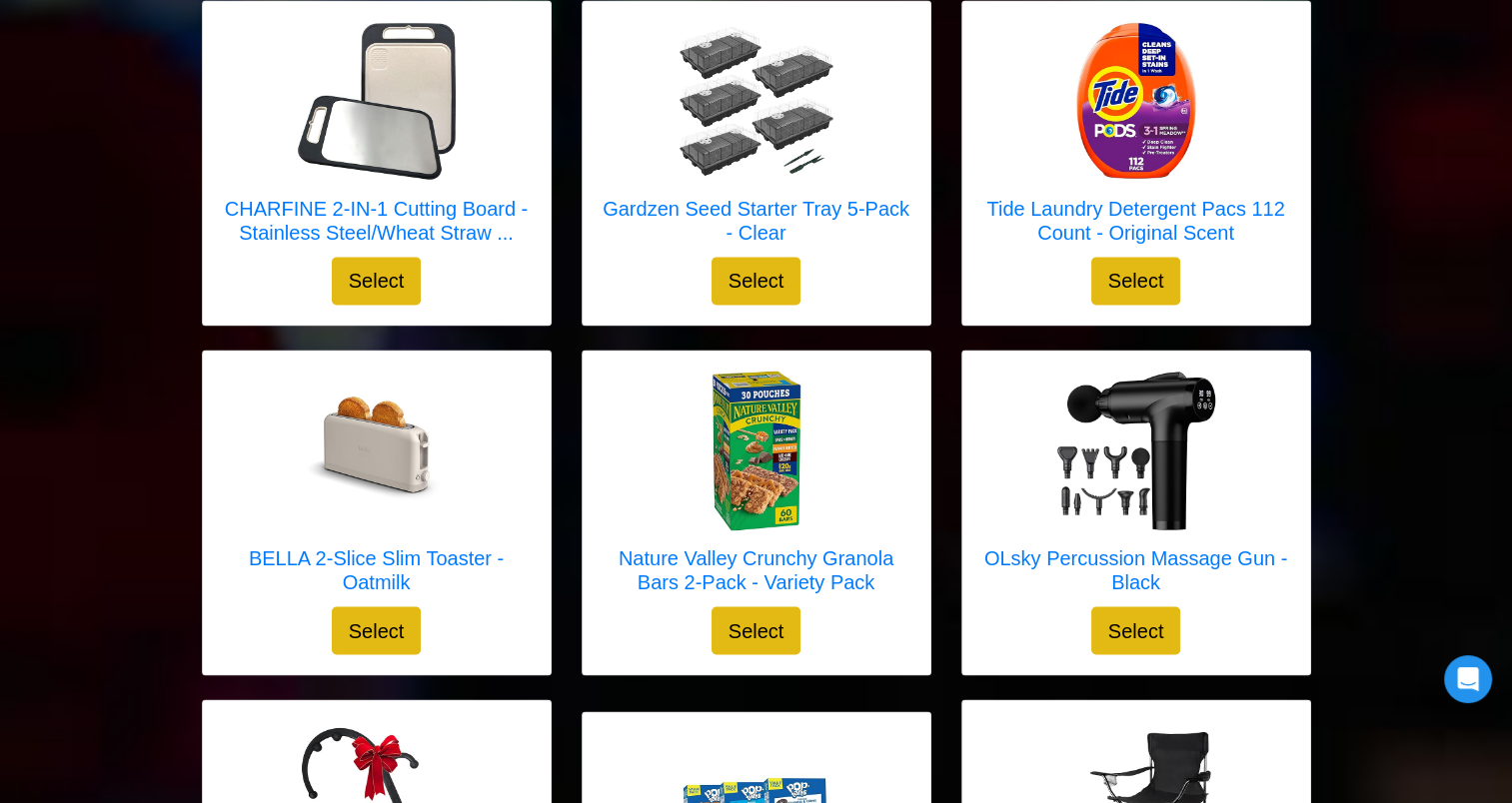 click on "Tide Laundry Detergent Pacs 112 Count - Original Scent
Select" at bounding box center (1136, 163) 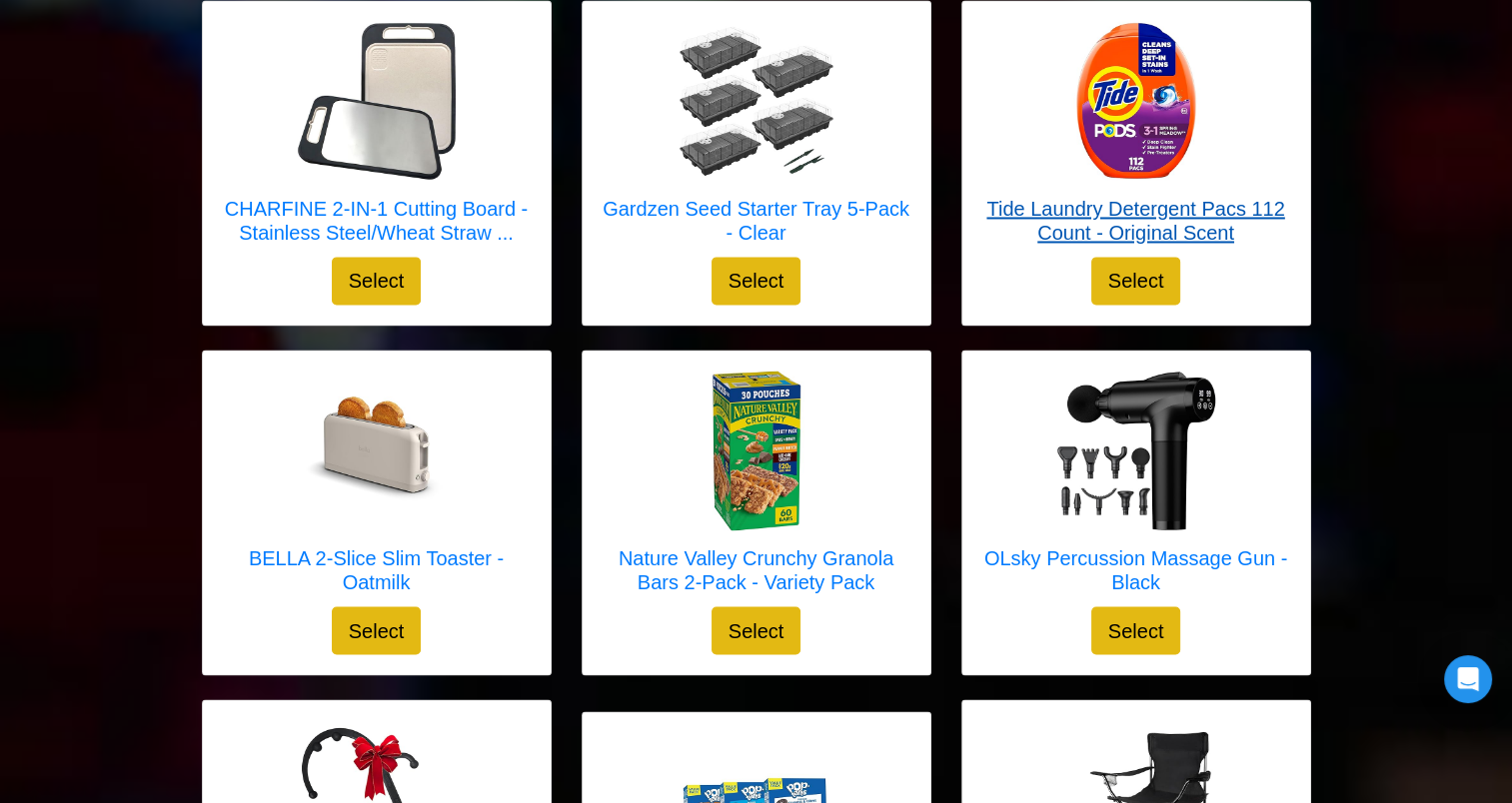 click on "Tide Laundry Detergent Pacs 112 Count - Original Scent" at bounding box center [1136, 221] 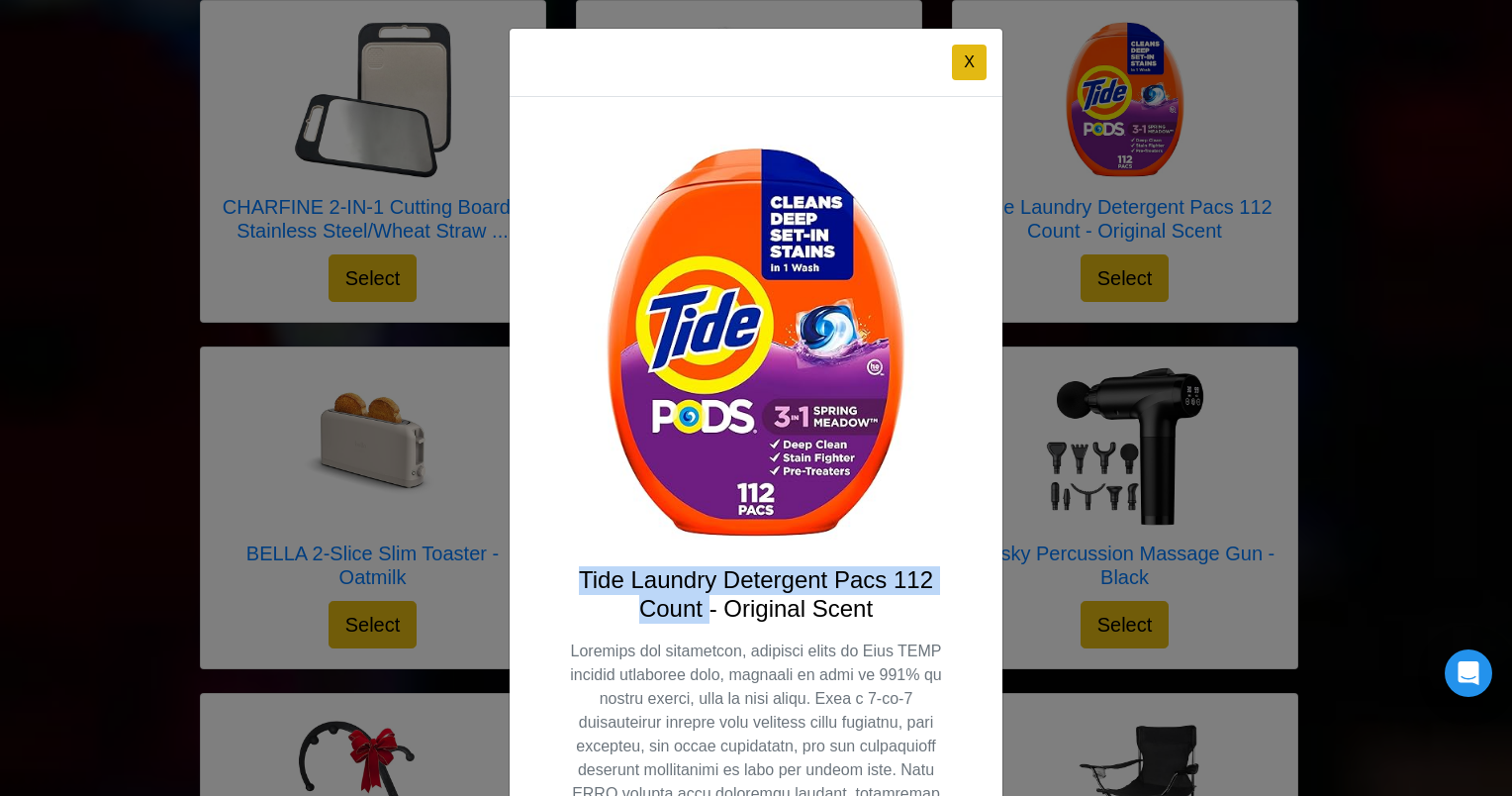 drag, startPoint x: 562, startPoint y: 568, endPoint x: 701, endPoint y: 601, distance: 142.86357 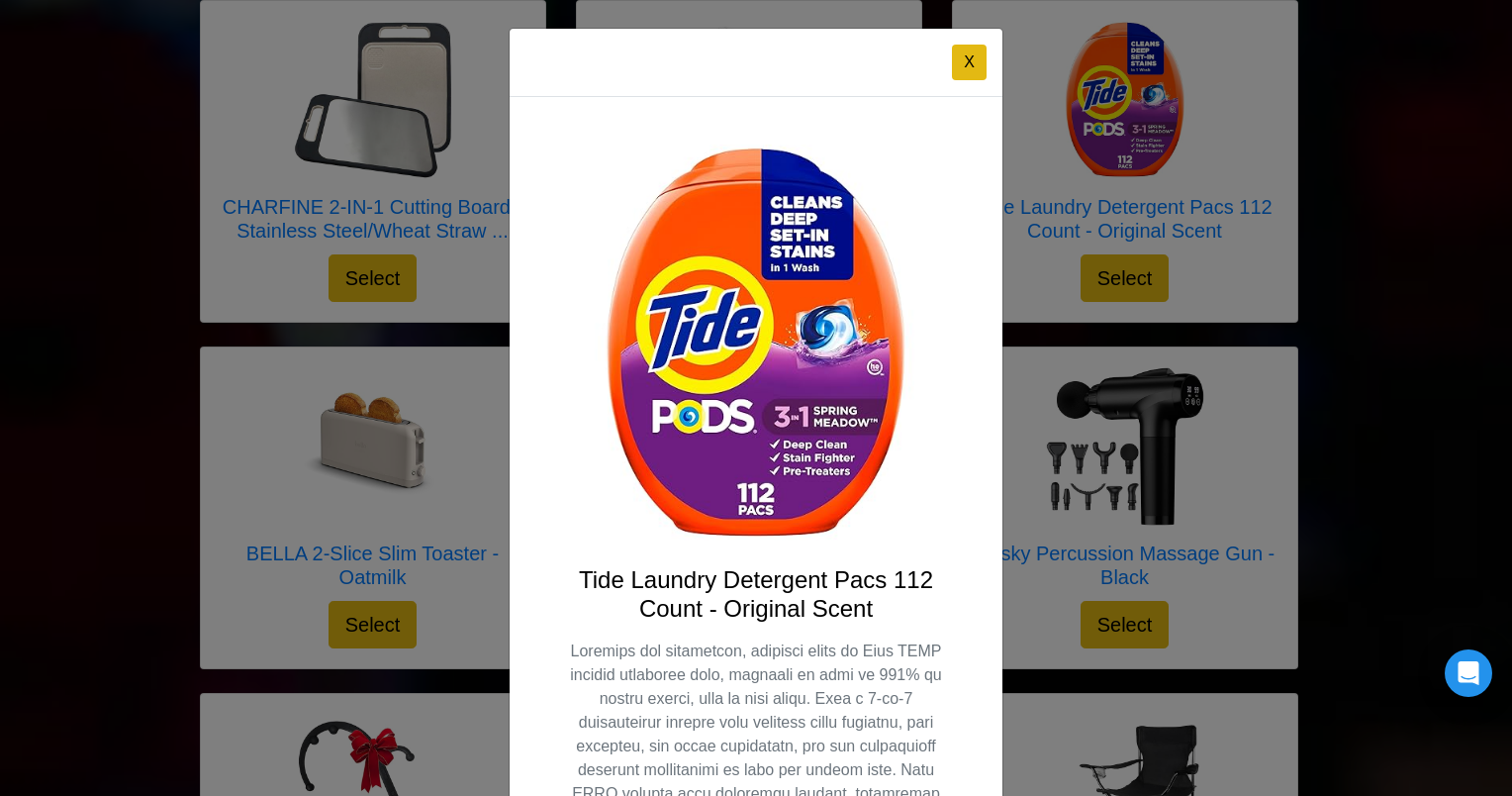 click on "X
Tide Laundry Detergent Pacs 112 Count - Original Scent
Select" at bounding box center [756, 398] 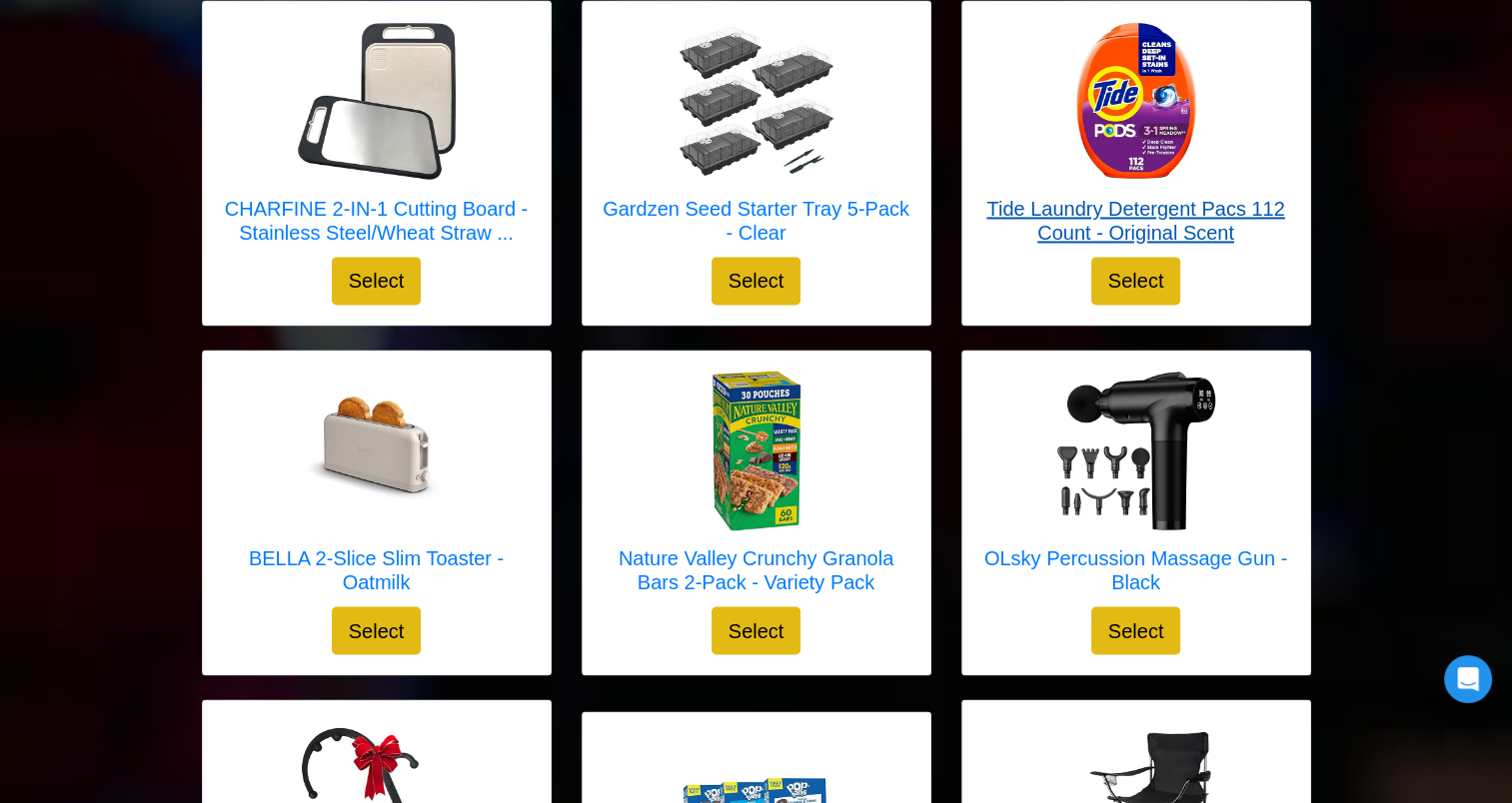 click on "Tide Laundry Detergent Pacs 112 Count - Original Scent" at bounding box center [1136, 221] 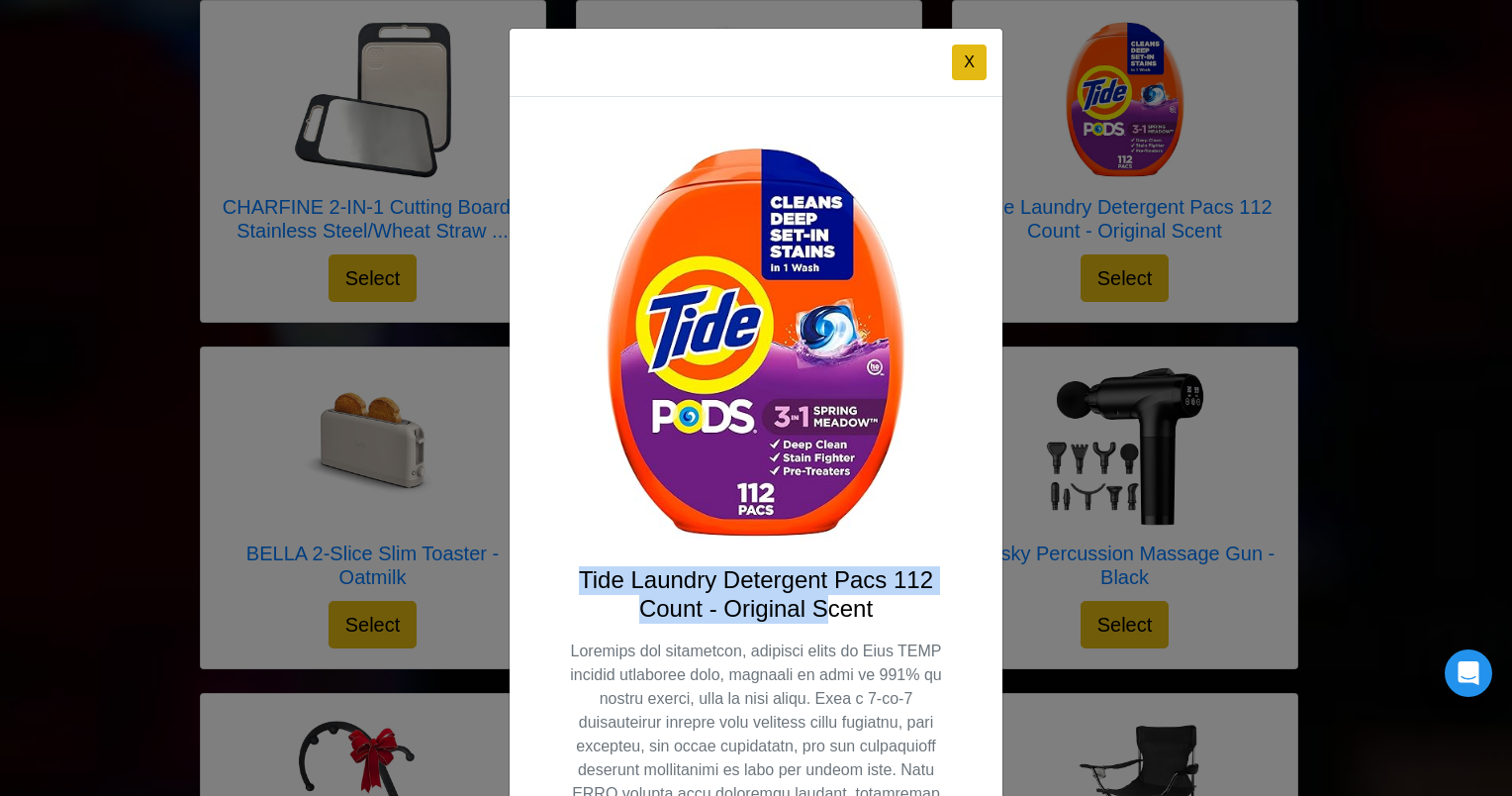 drag, startPoint x: 566, startPoint y: 570, endPoint x: 814, endPoint y: 616, distance: 252.23005 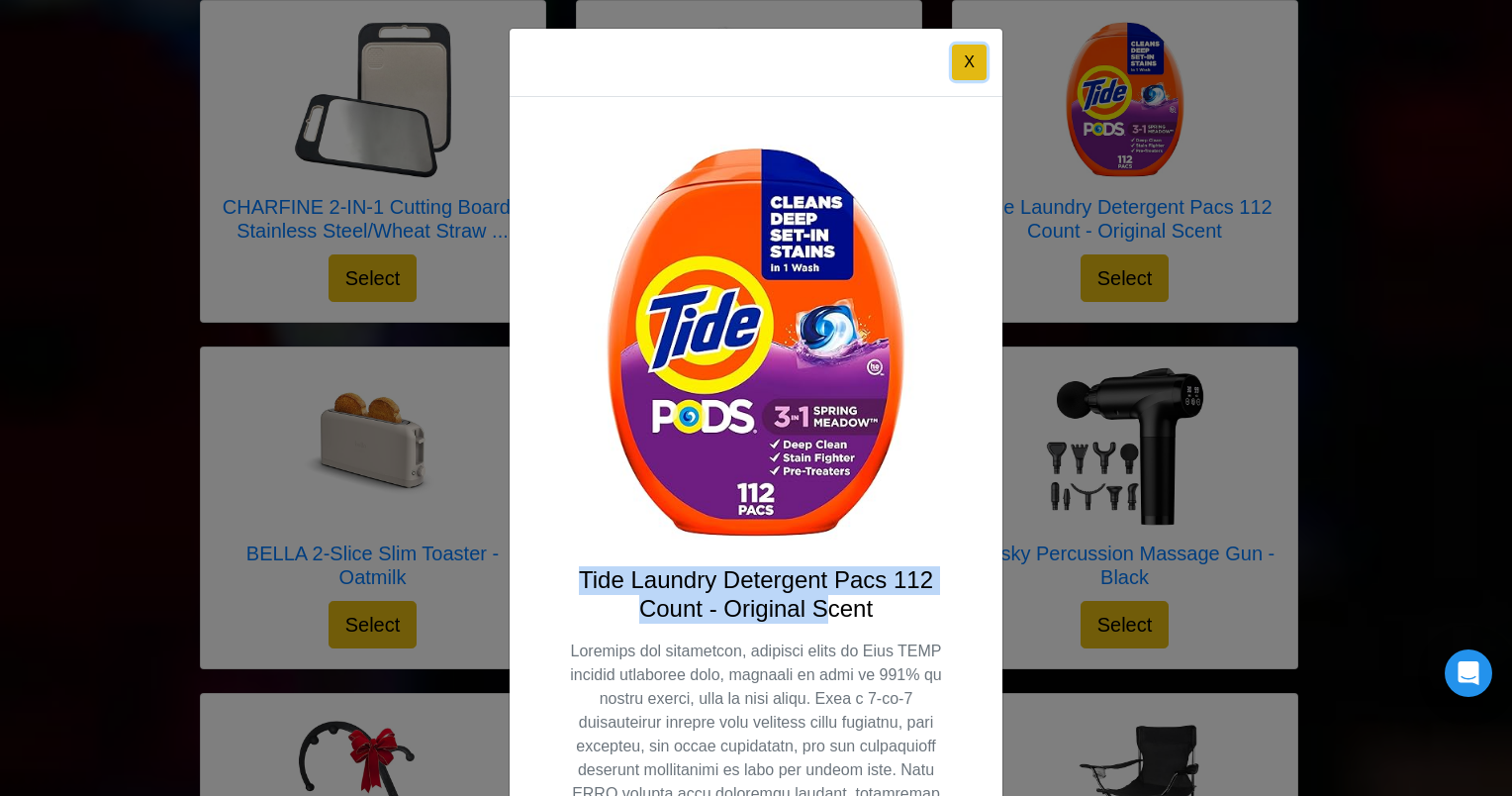 click on "X" at bounding box center (969, 62) 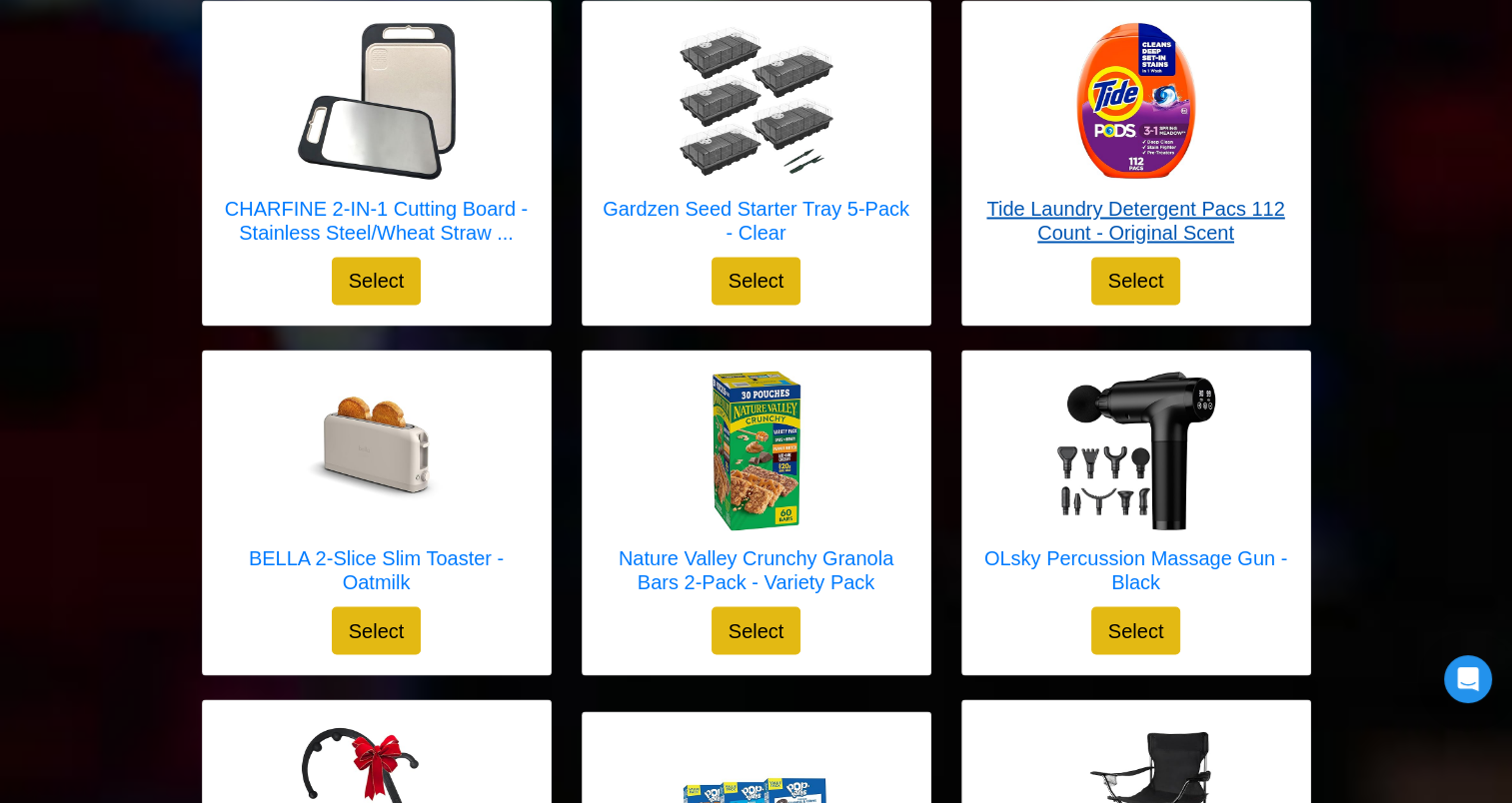 click on "Tide Laundry Detergent Pacs 112 Count - Original Scent" at bounding box center [1136, 221] 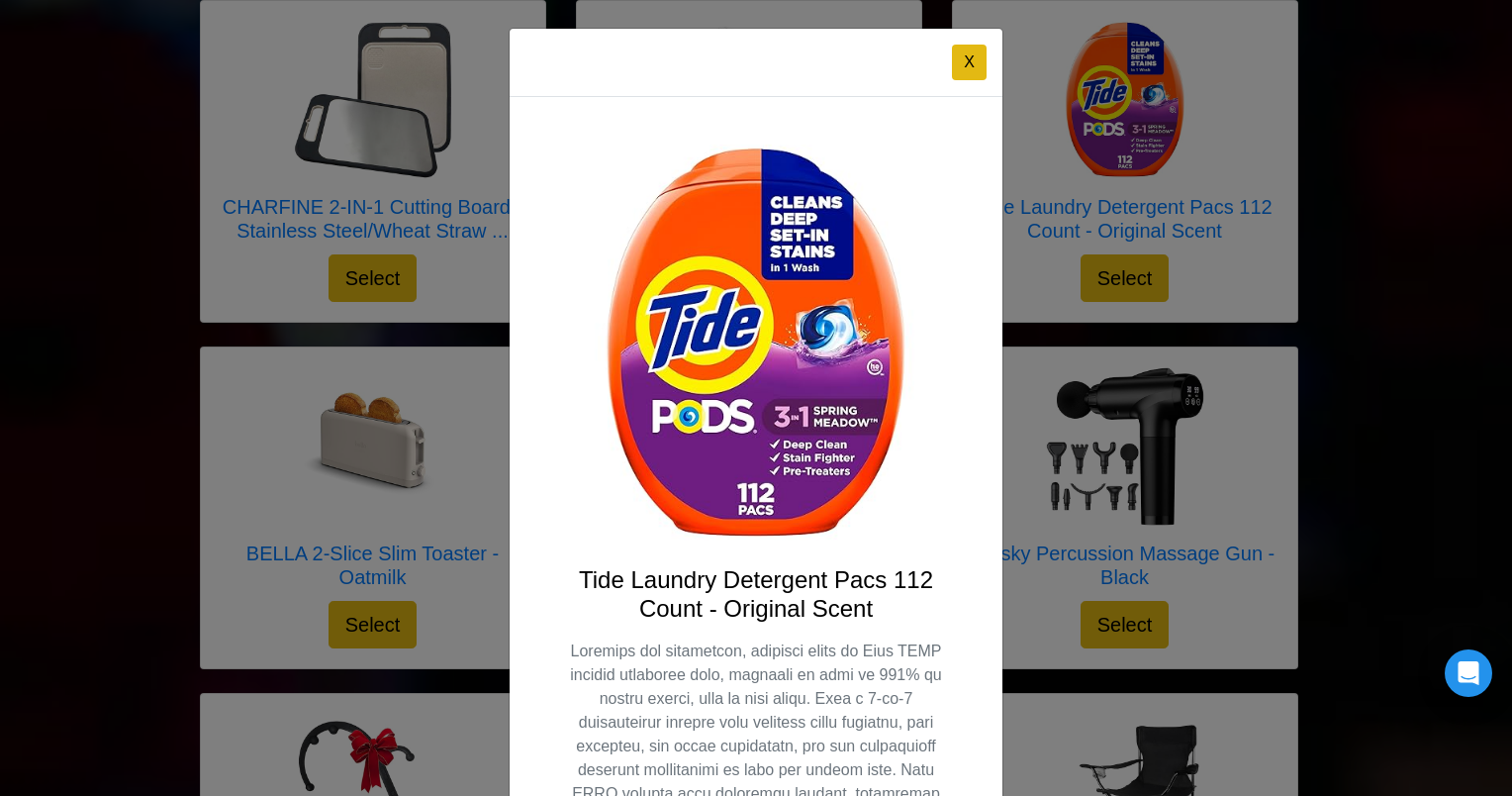 click on "X
Tide Laundry Detergent Pacs 112 Count - Original Scent
Select" at bounding box center (756, 398) 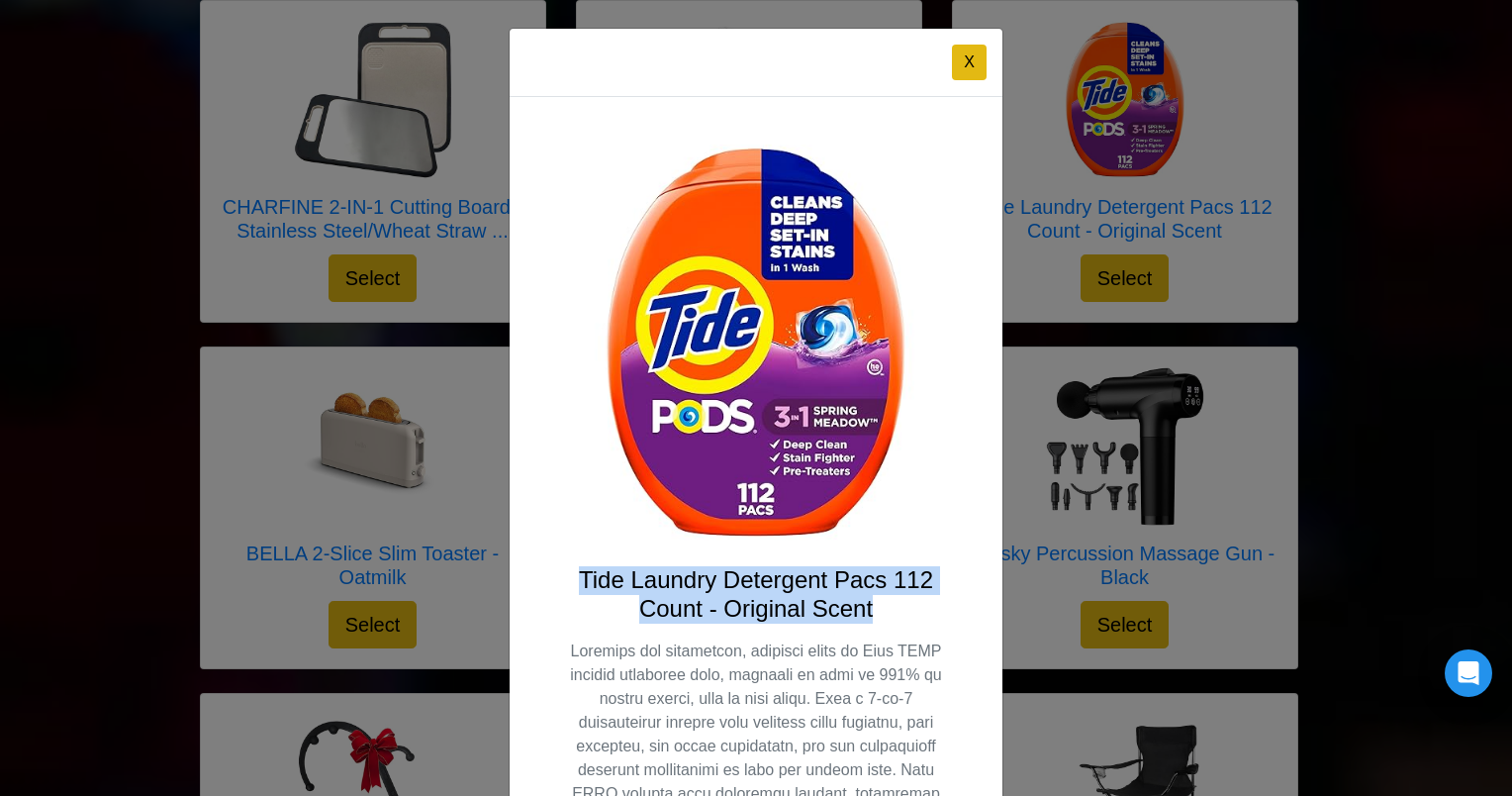 drag, startPoint x: 563, startPoint y: 568, endPoint x: 878, endPoint y: 599, distance: 316.52172 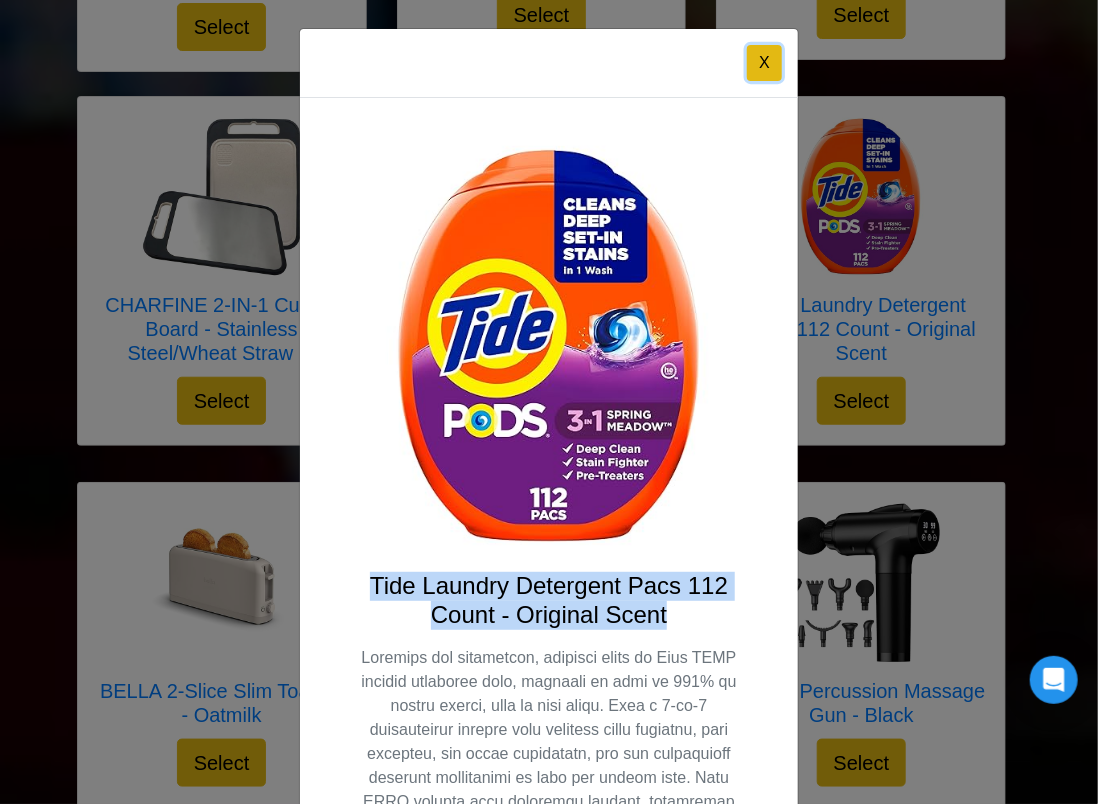 click on "X" at bounding box center [764, 63] 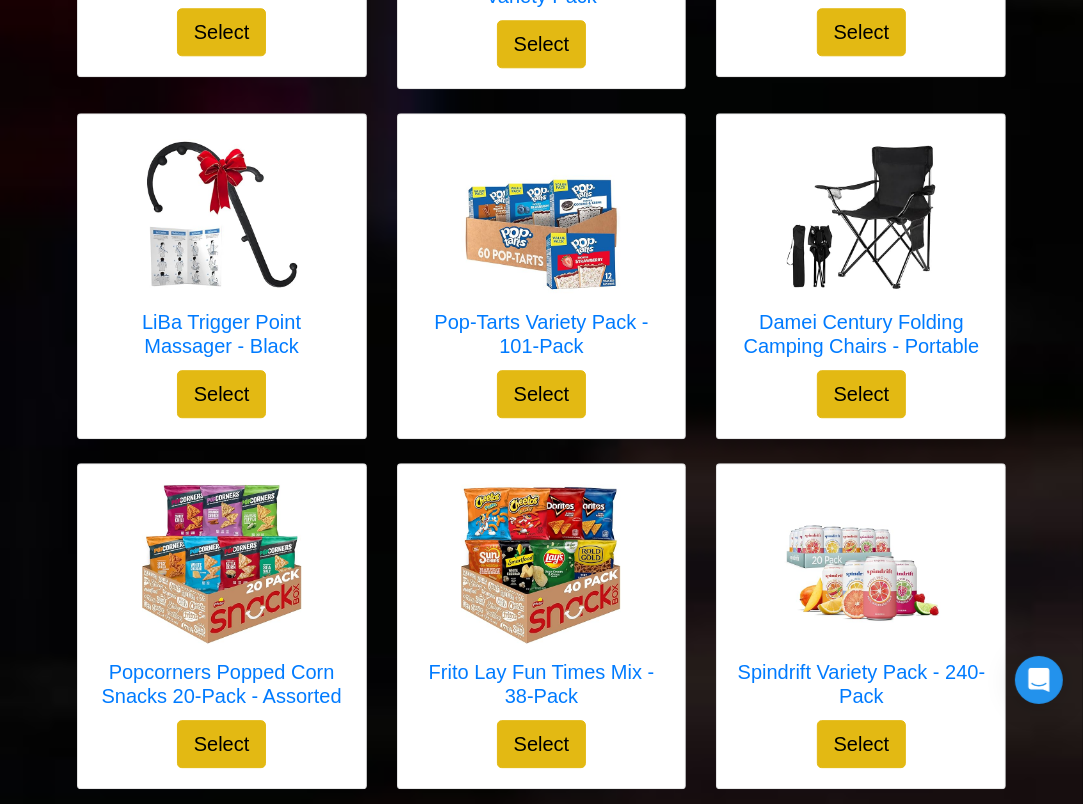 scroll, scrollTop: 3920, scrollLeft: 0, axis: vertical 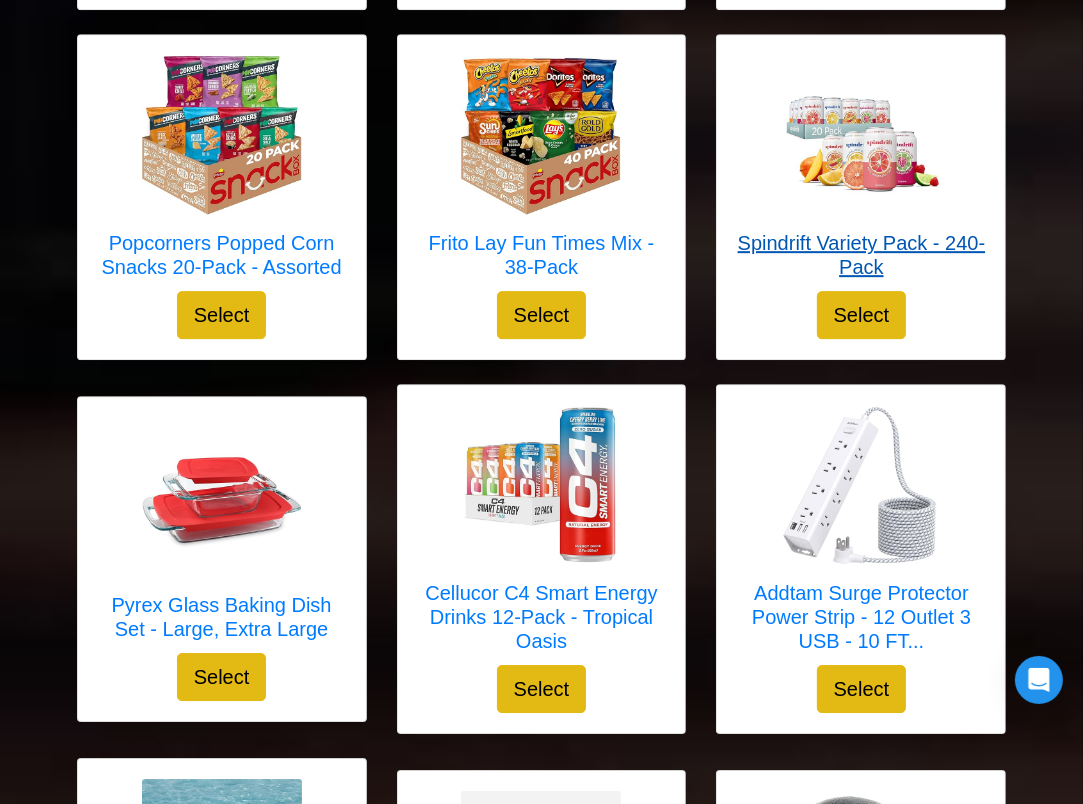 click at bounding box center [861, 135] 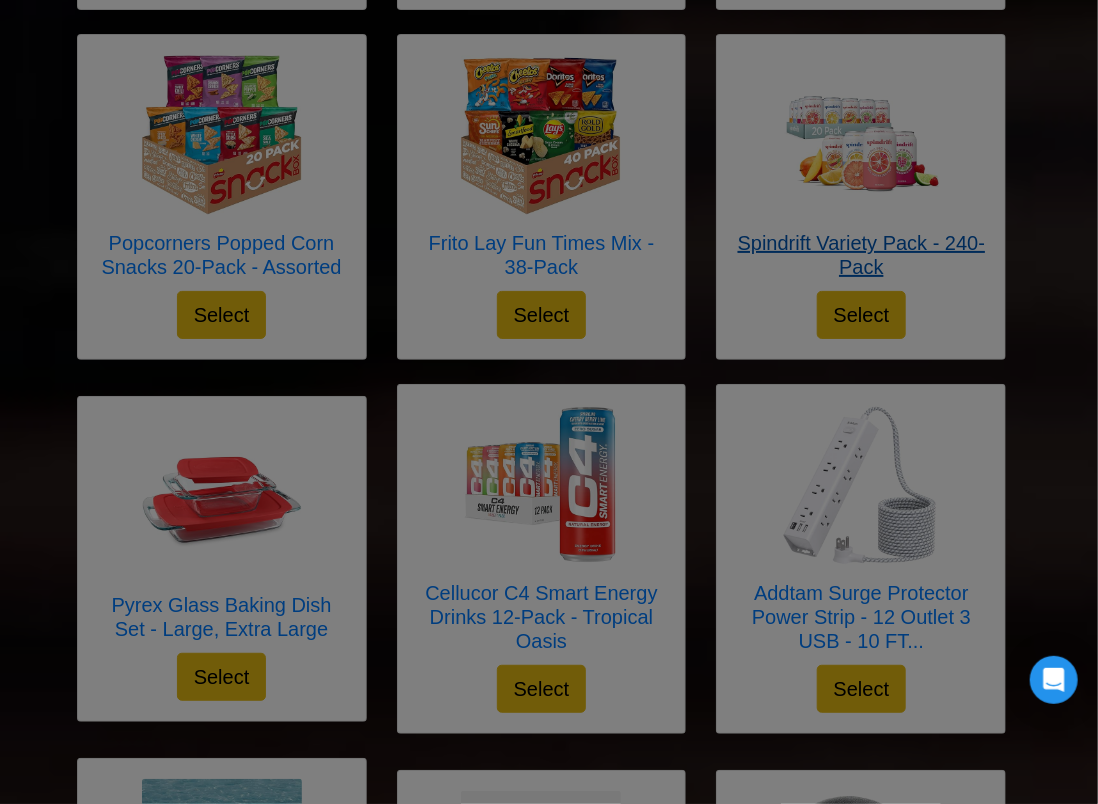click on "Select your gift!
Retro Vintage Sunglasses 4-Piece Set
Select
X" at bounding box center (549, -834) 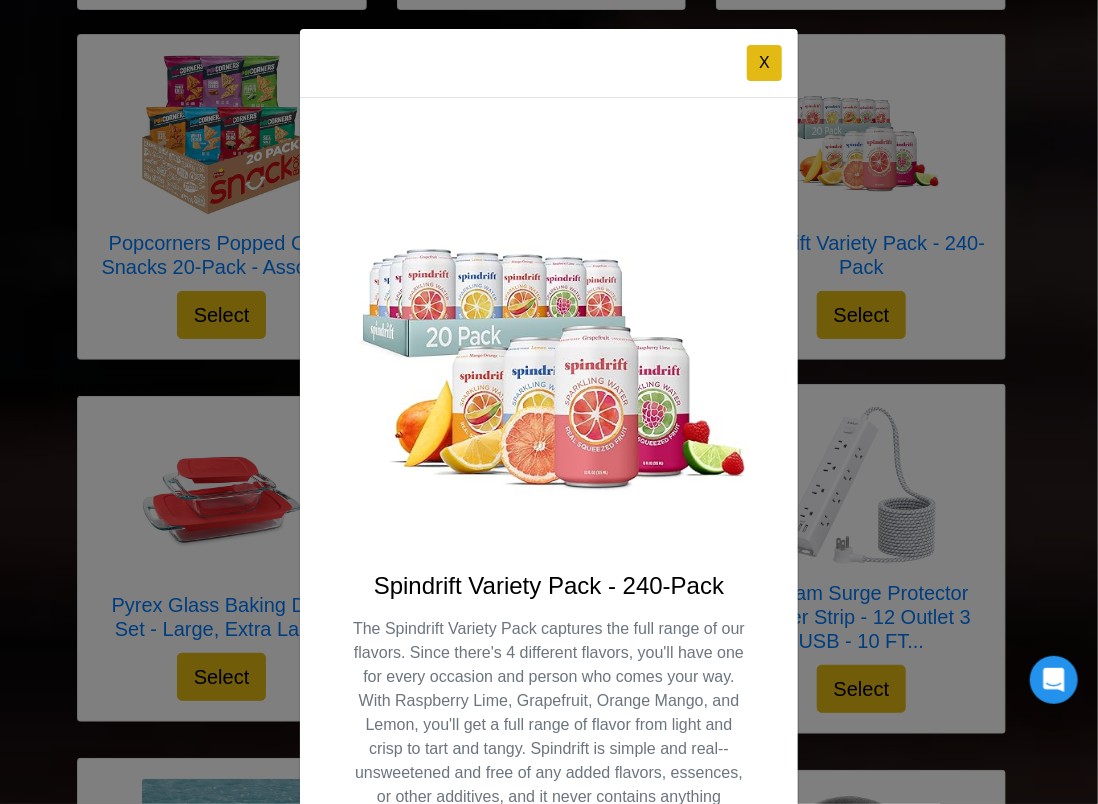 click on "Spindrift Variety Pack - 240-Pack
The Spindrift Variety Pack captures the full range of our flavors. Since there's 4 different flavors, you'll have one for every occasion and person who comes your way. With Raspberry Lime, Grapefruit, Orange Mango, and Lemon, you'll get a full range of flavor from light and crisp to tart and tangy. Spindrift is simple and real--unsweetened and free of any added flavors, essences, or other additives, and it never contains anything artificial. Just real fruit and sparkling water. A great substitute for soda, juice, and [PERSON_NAME] water, Spindrift can be enjoyed straight from a chilled can, poured over ice, or as a delicious mixer for your favorite cocktail. Each pack contains 5 cans of each flavor.
Select" at bounding box center (549, 573) 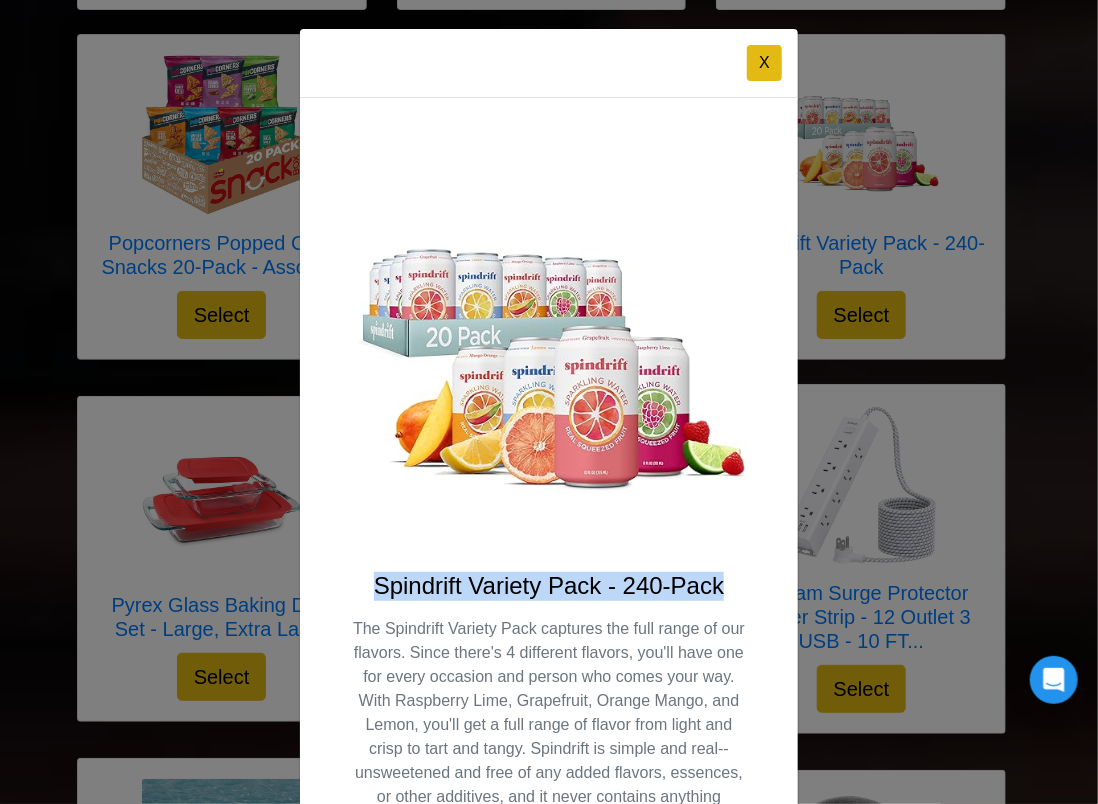 drag, startPoint x: 362, startPoint y: 580, endPoint x: 735, endPoint y: 576, distance: 373.02145 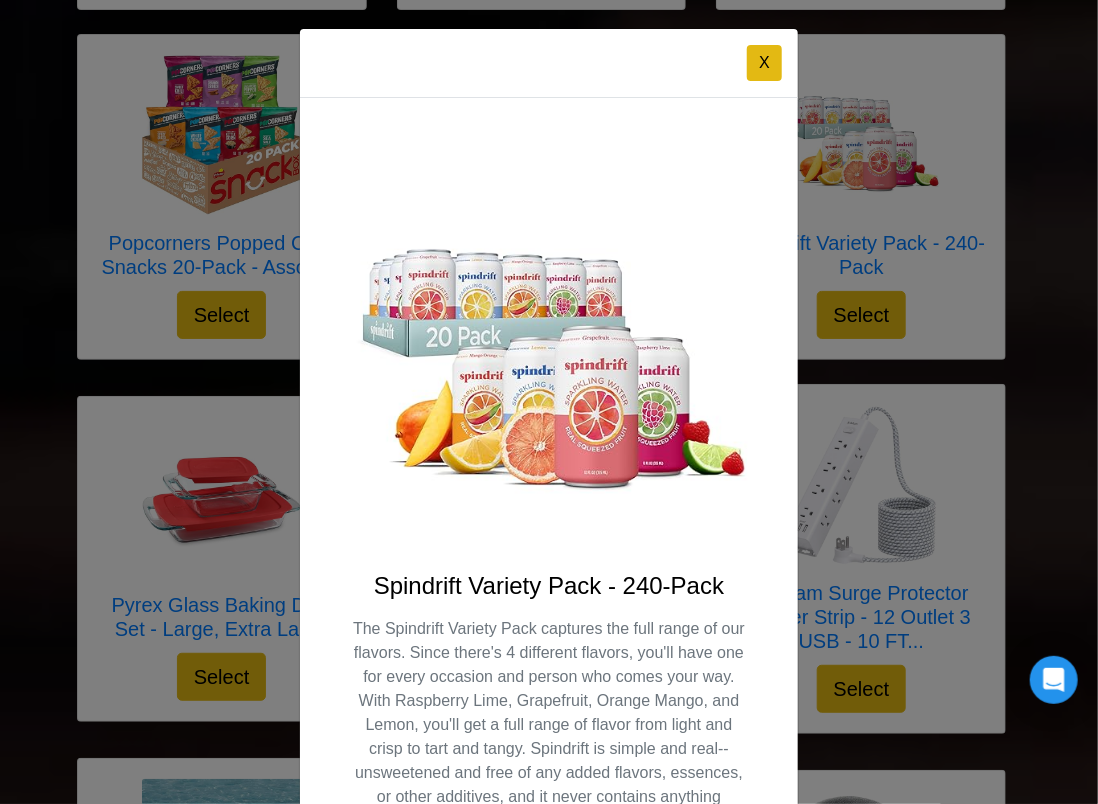 click on "Spindrift Variety Pack - 240-Pack
The Spindrift Variety Pack captures the full range of our flavors. Since there's 4 different flavors, you'll have one for every occasion and person who comes your way. With Raspberry Lime, Grapefruit, Orange Mango, and Lemon, you'll get a full range of flavor from light and crisp to tart and tangy. Spindrift is simple and real--unsweetened and free of any added flavors, essences, or other additives, and it never contains anything artificial. Just real fruit and sparkling water. A great substitute for soda, juice, and [PERSON_NAME] water, Spindrift can be enjoyed straight from a chilled can, poured over ice, or as a delicious mixer for your favorite cocktail. Each pack contains 5 cans of each flavor.
Select" at bounding box center (549, 573) 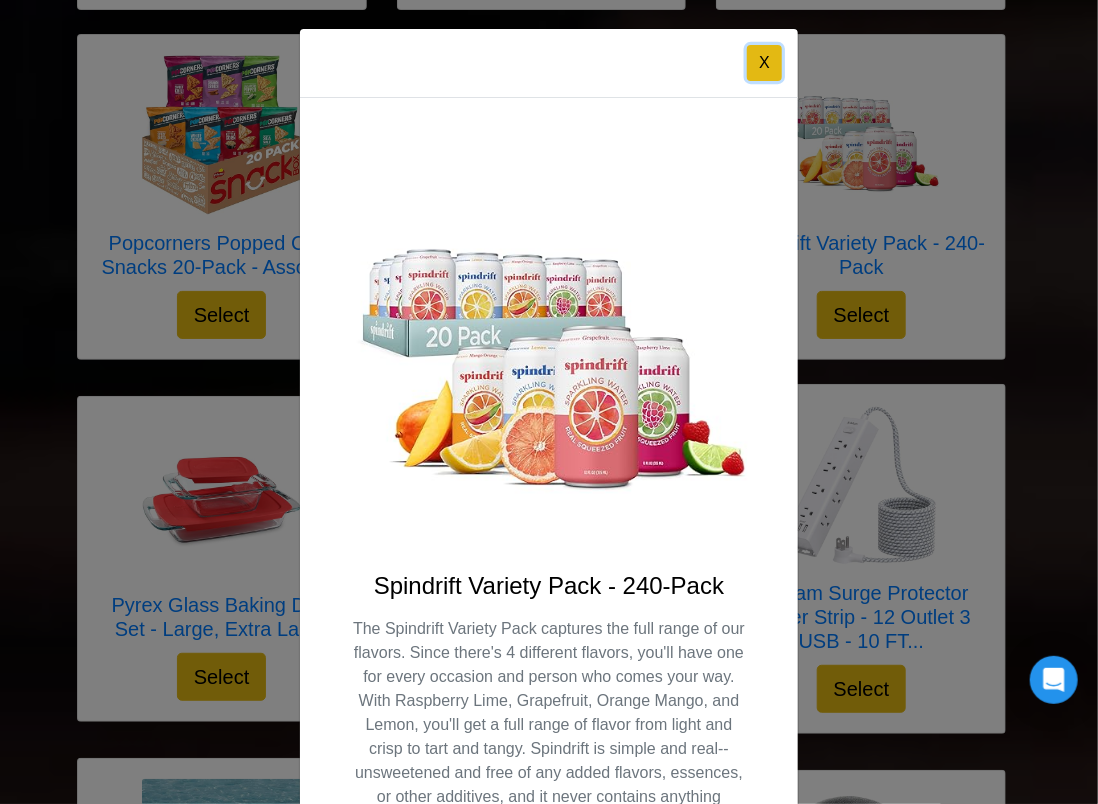 click on "X" at bounding box center [764, 63] 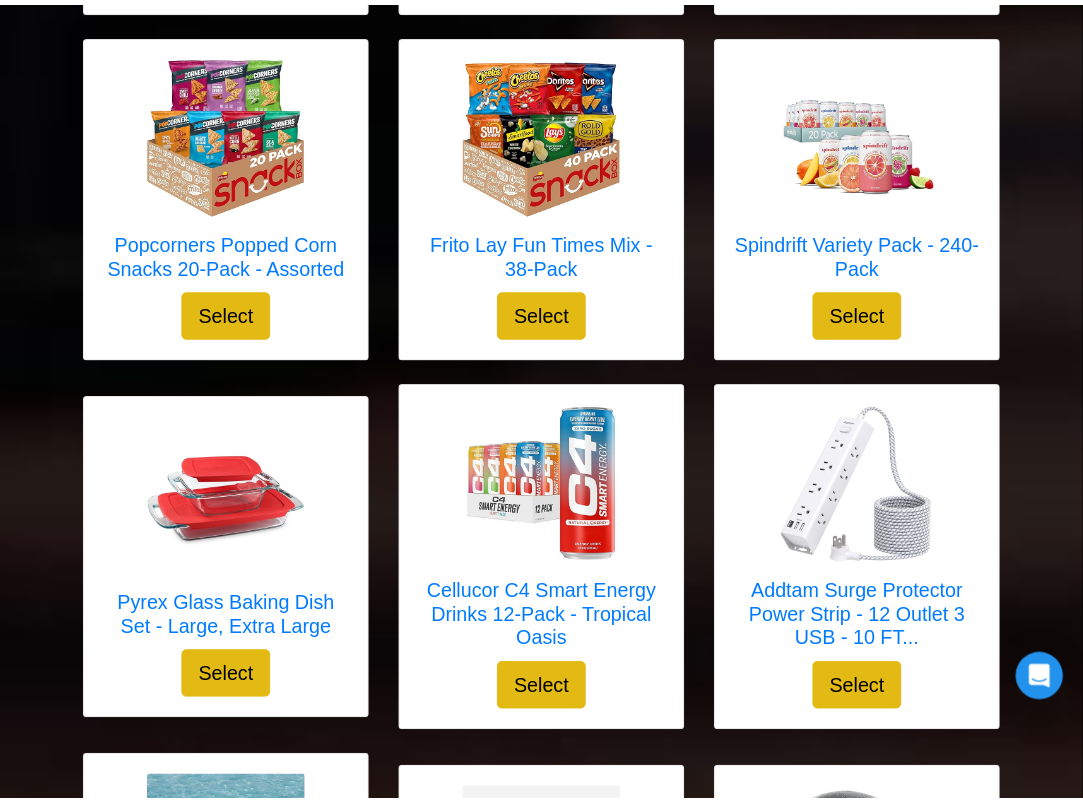scroll, scrollTop: 4318, scrollLeft: 0, axis: vertical 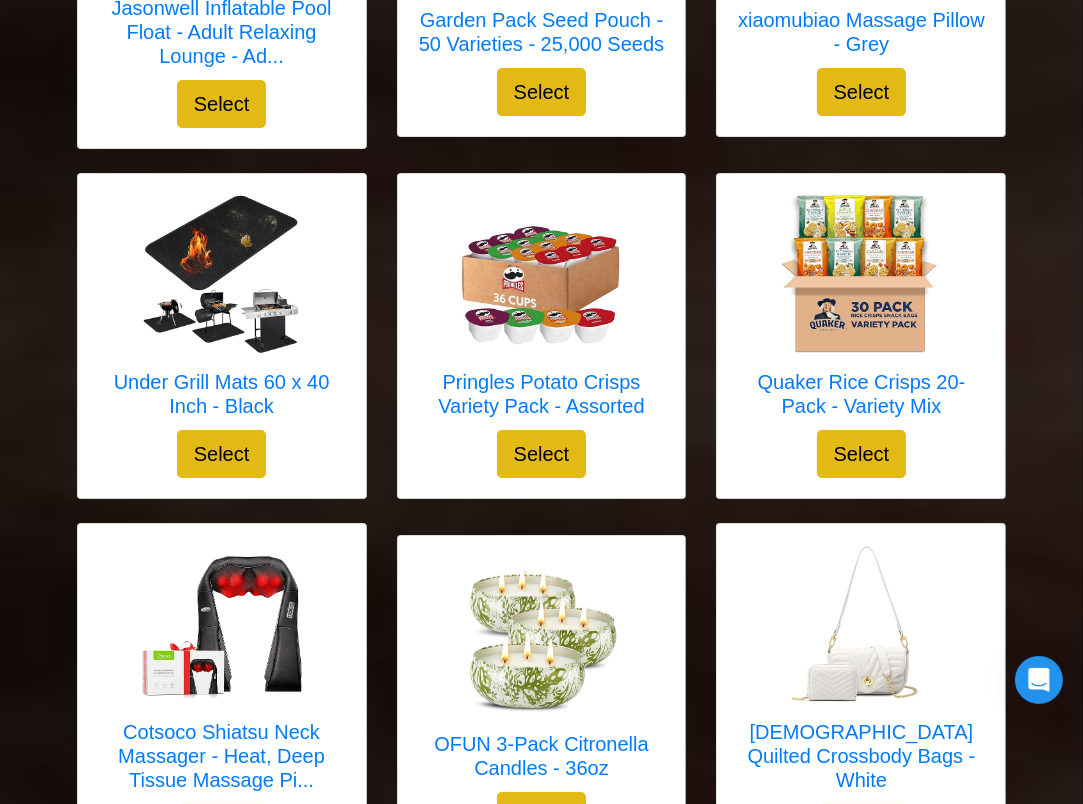 drag, startPoint x: 1088, startPoint y: 785, endPoint x: 1049, endPoint y: 772, distance: 41.109608 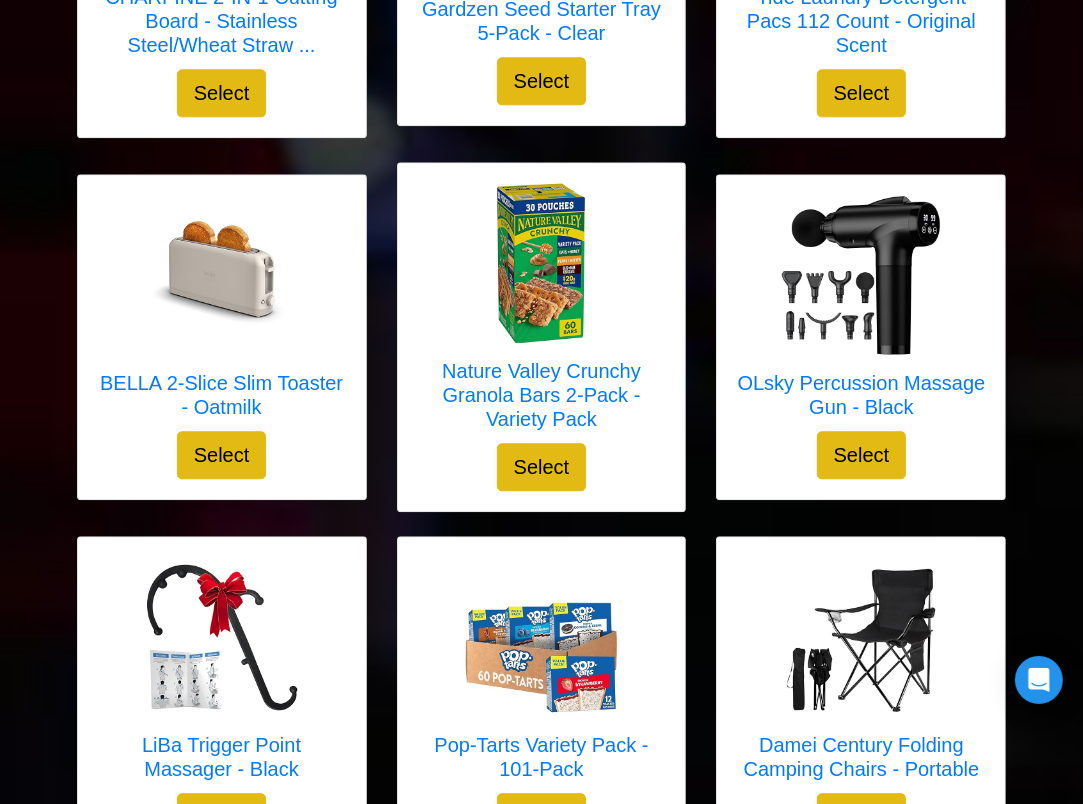 scroll, scrollTop: 3436, scrollLeft: 0, axis: vertical 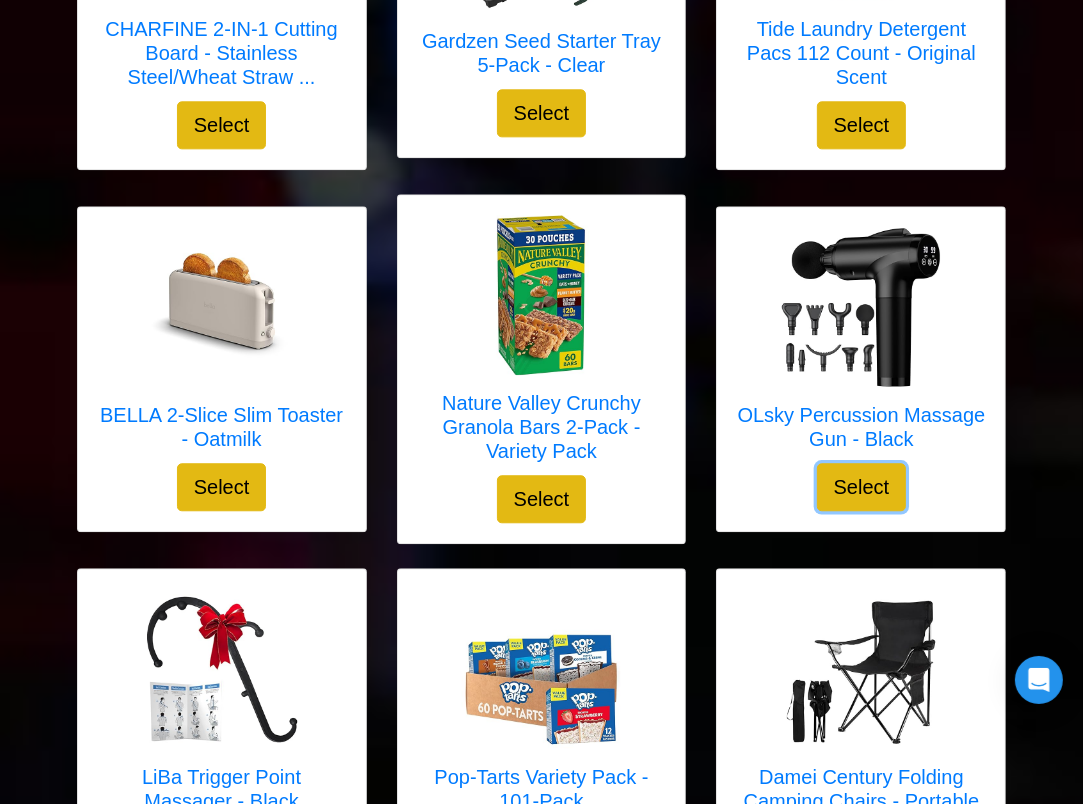 click on "Select" at bounding box center [862, 487] 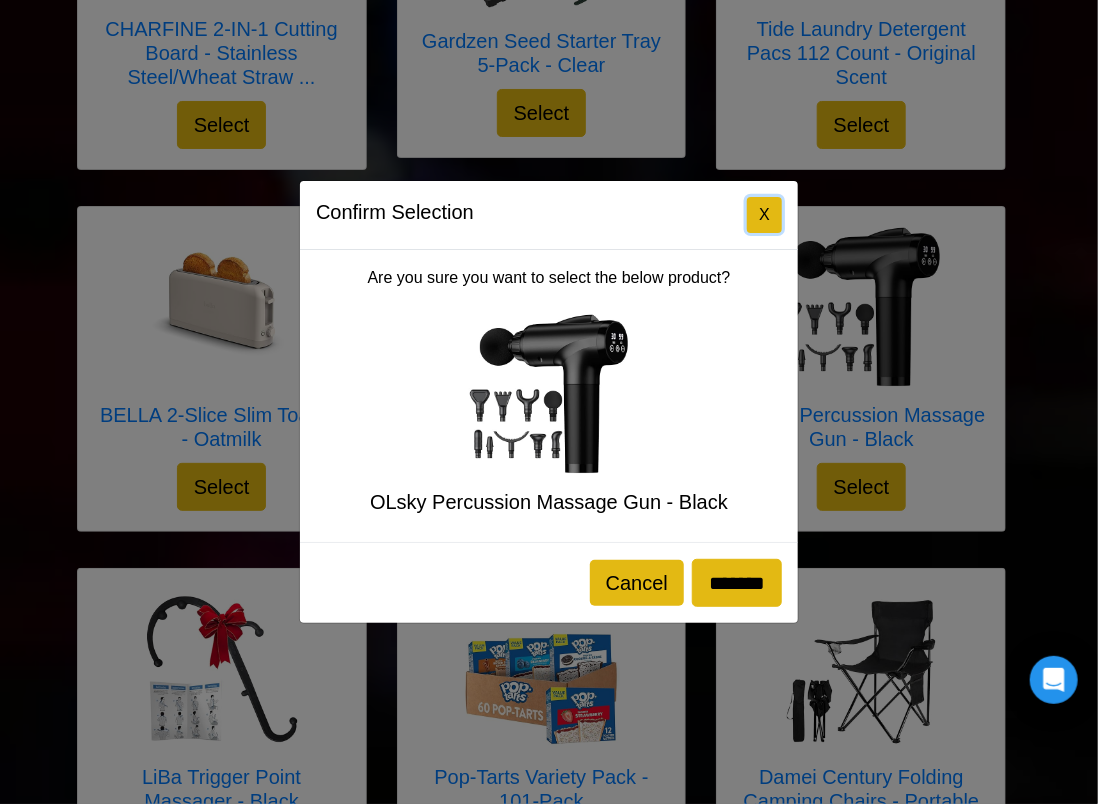 click on "X" at bounding box center (764, 215) 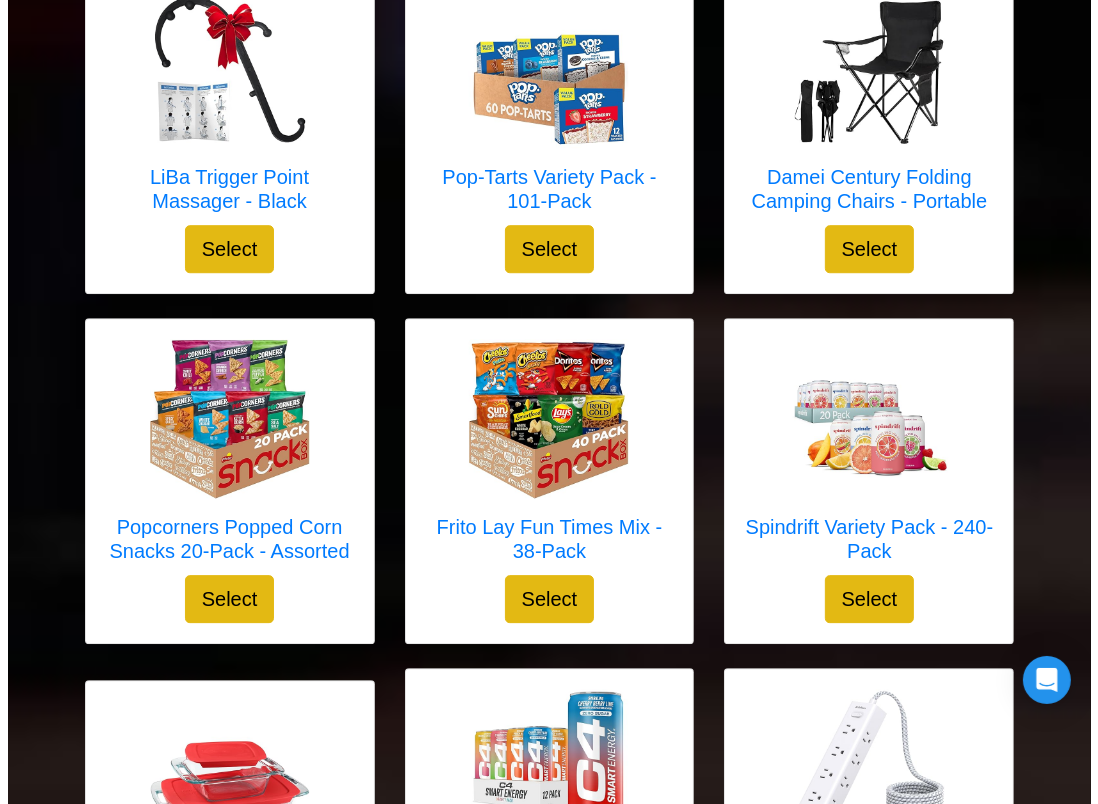 scroll, scrollTop: 4013, scrollLeft: 0, axis: vertical 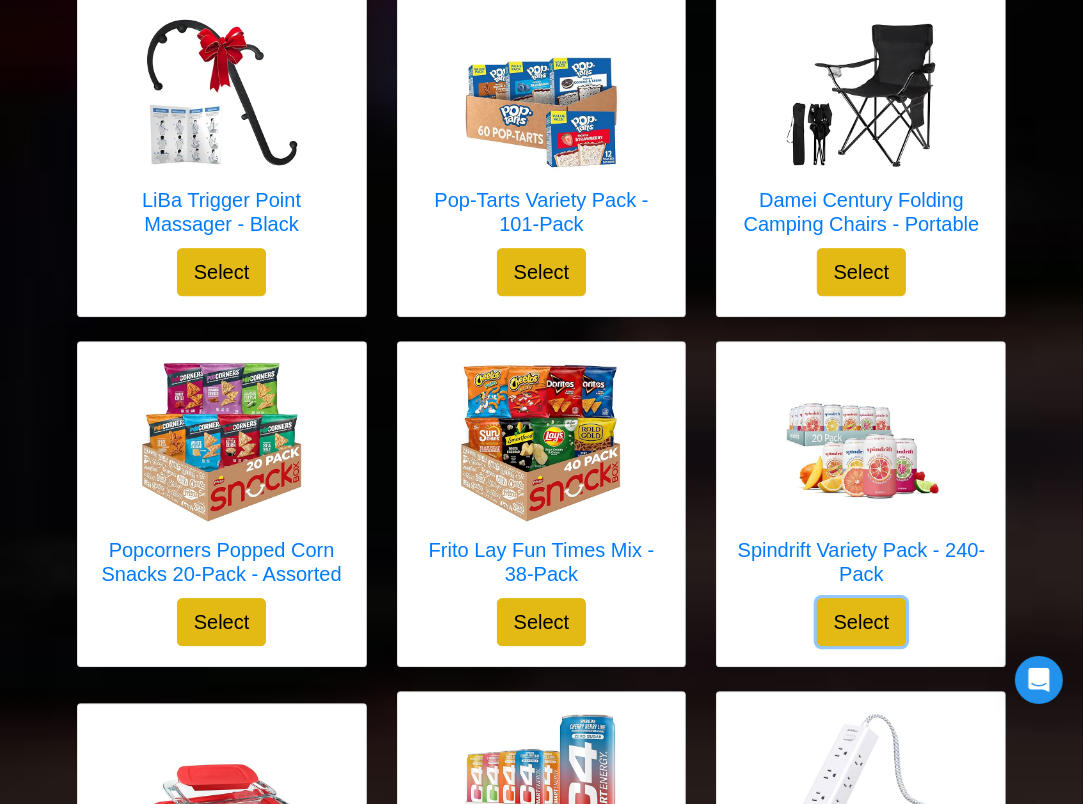 click on "Select" at bounding box center [862, 622] 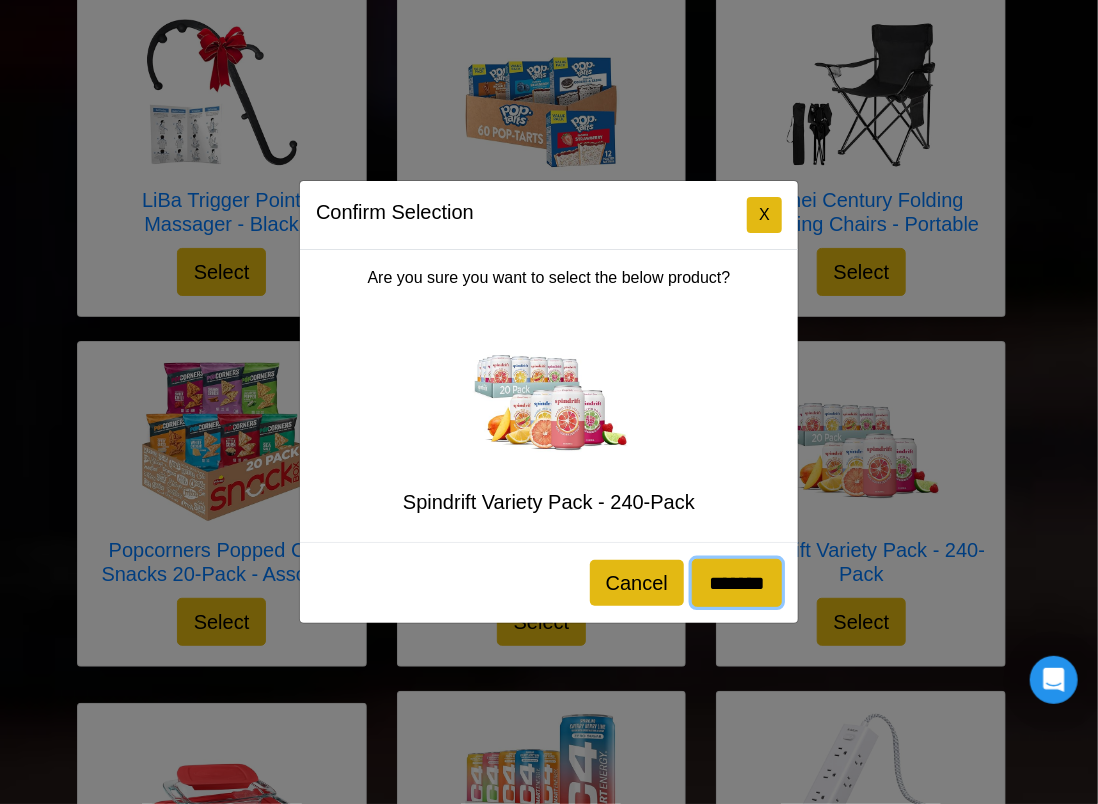 click on "*******" at bounding box center (737, 583) 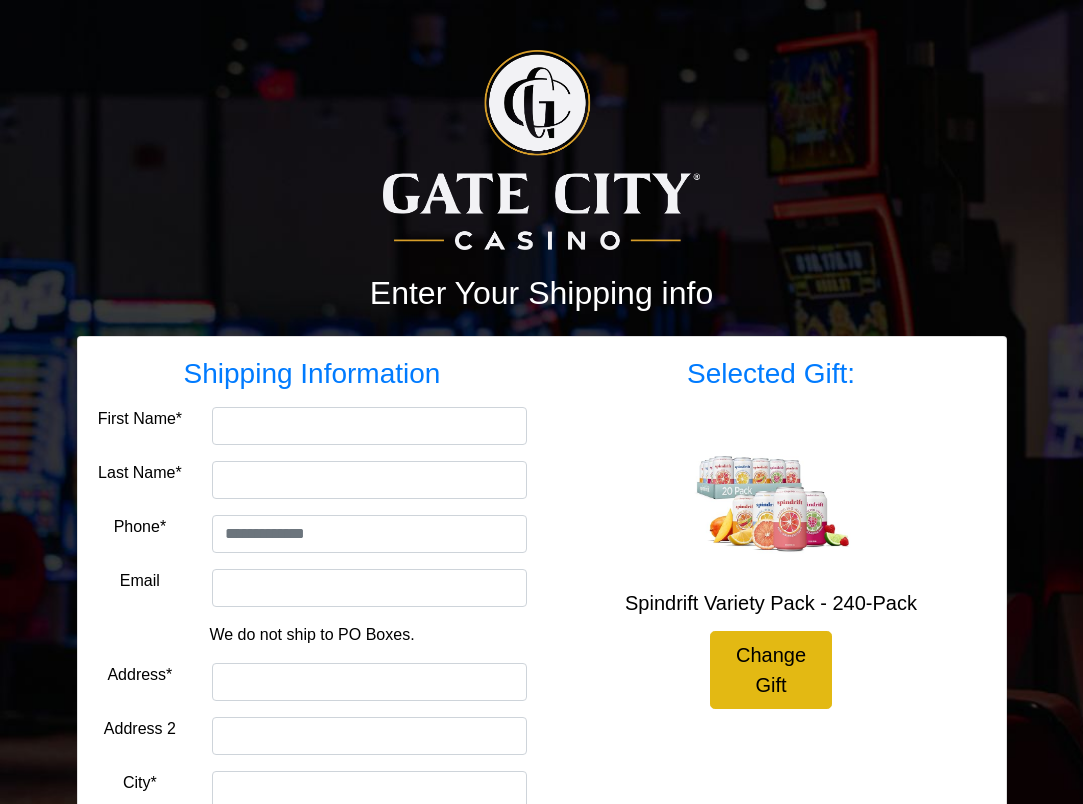 scroll, scrollTop: 0, scrollLeft: 0, axis: both 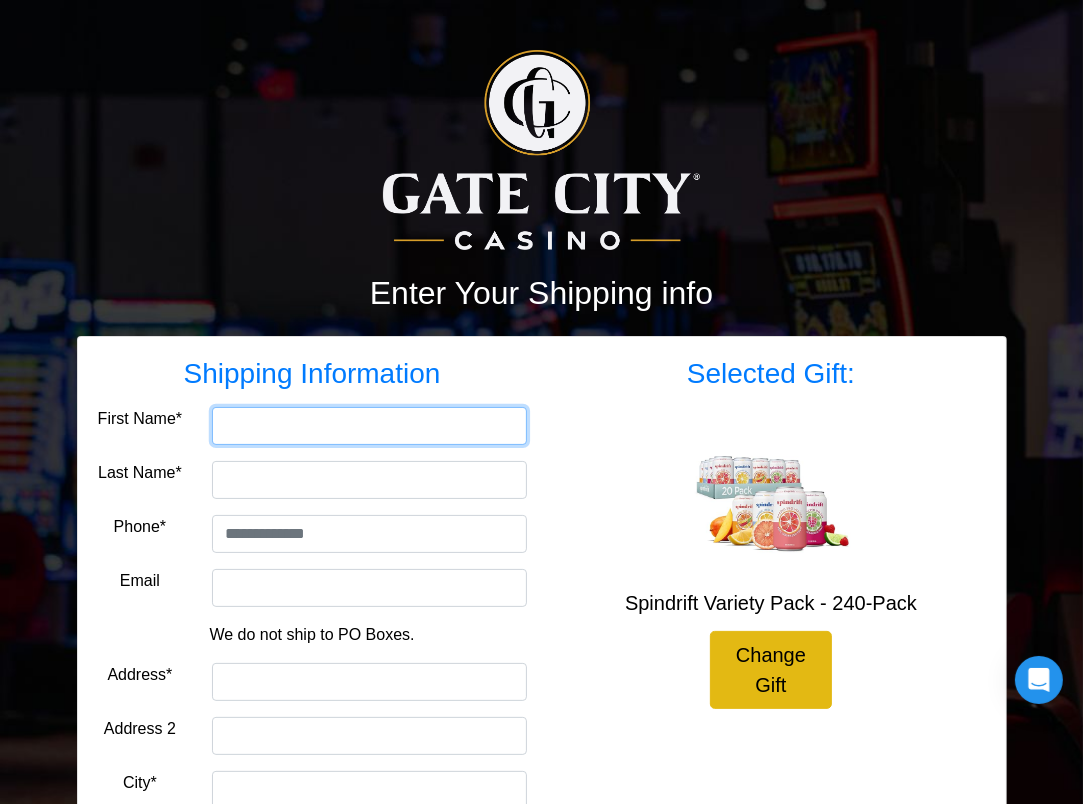 click on "First Name*" at bounding box center (369, 426) 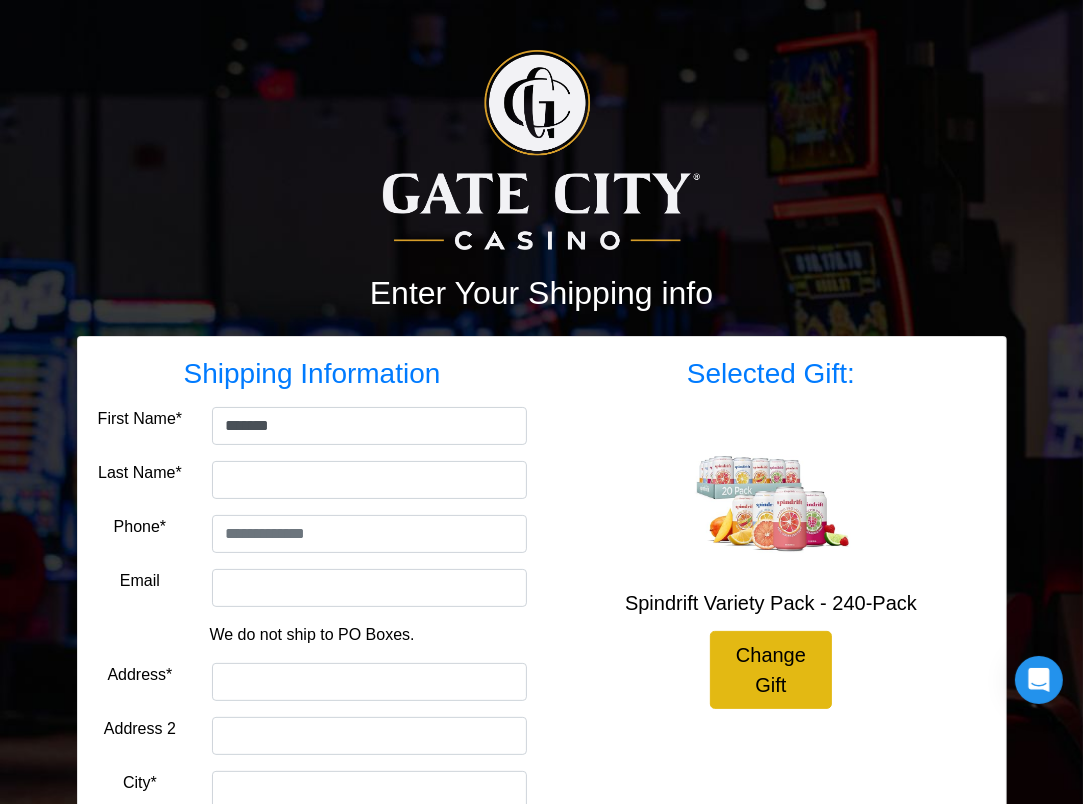 type on "*********" 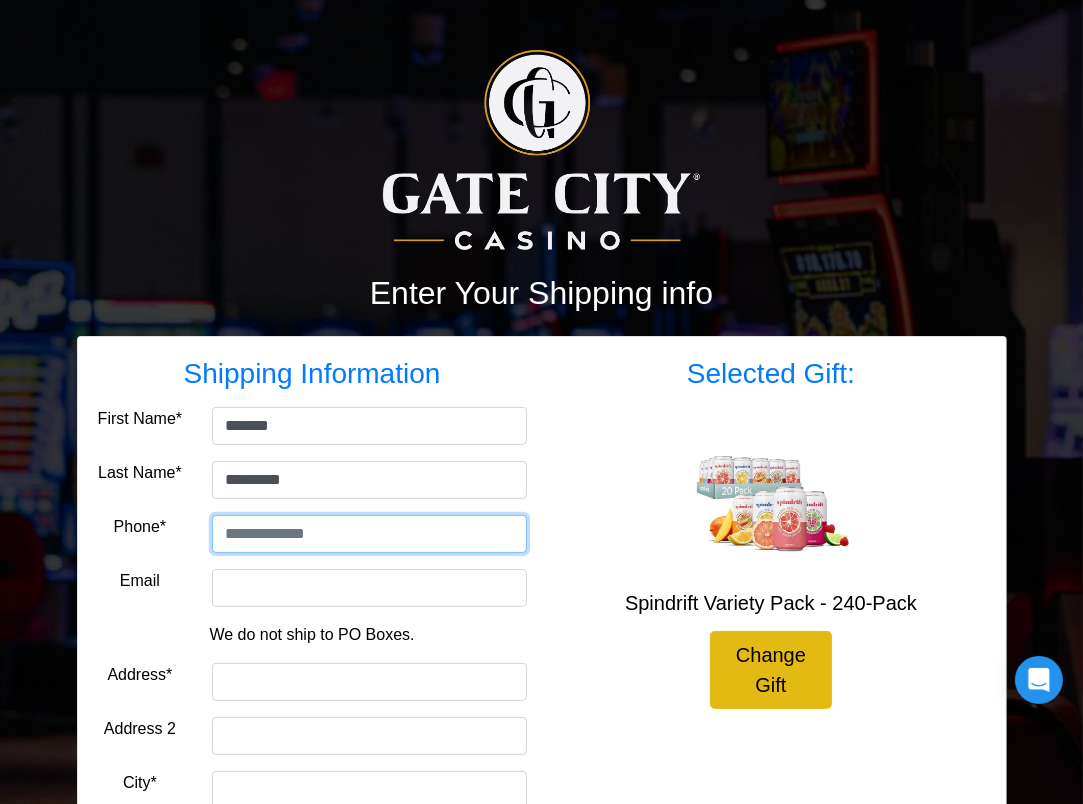 type on "**********" 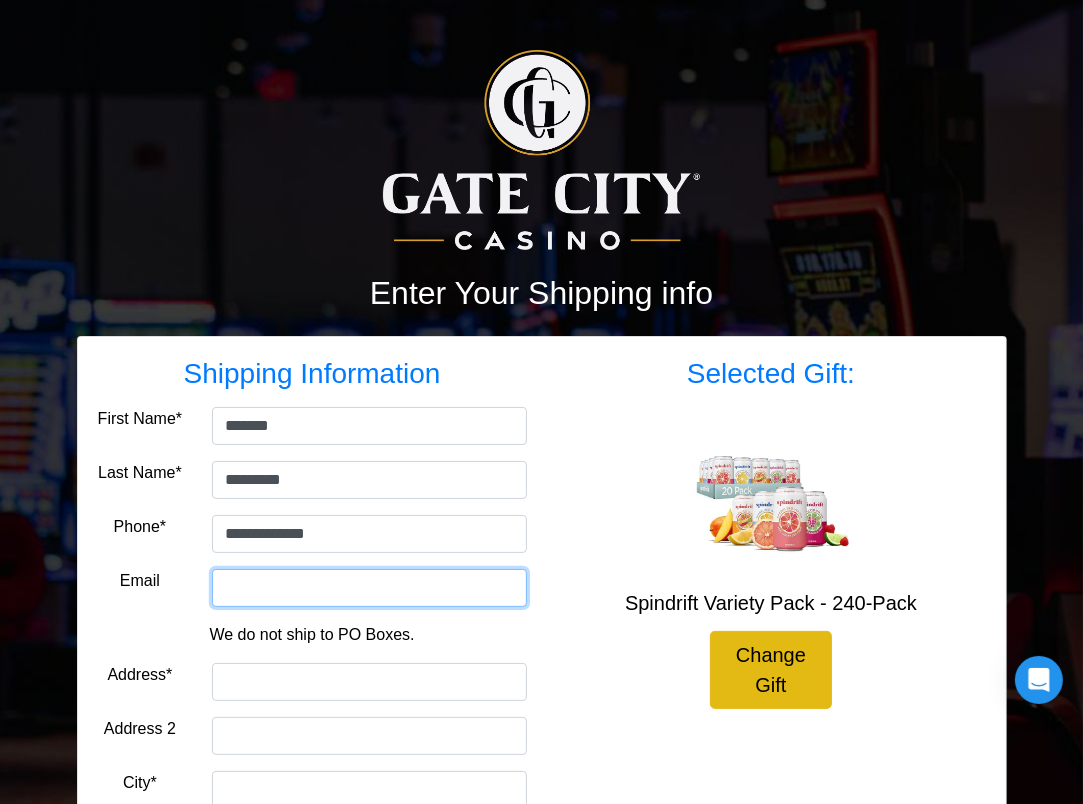 type on "**********" 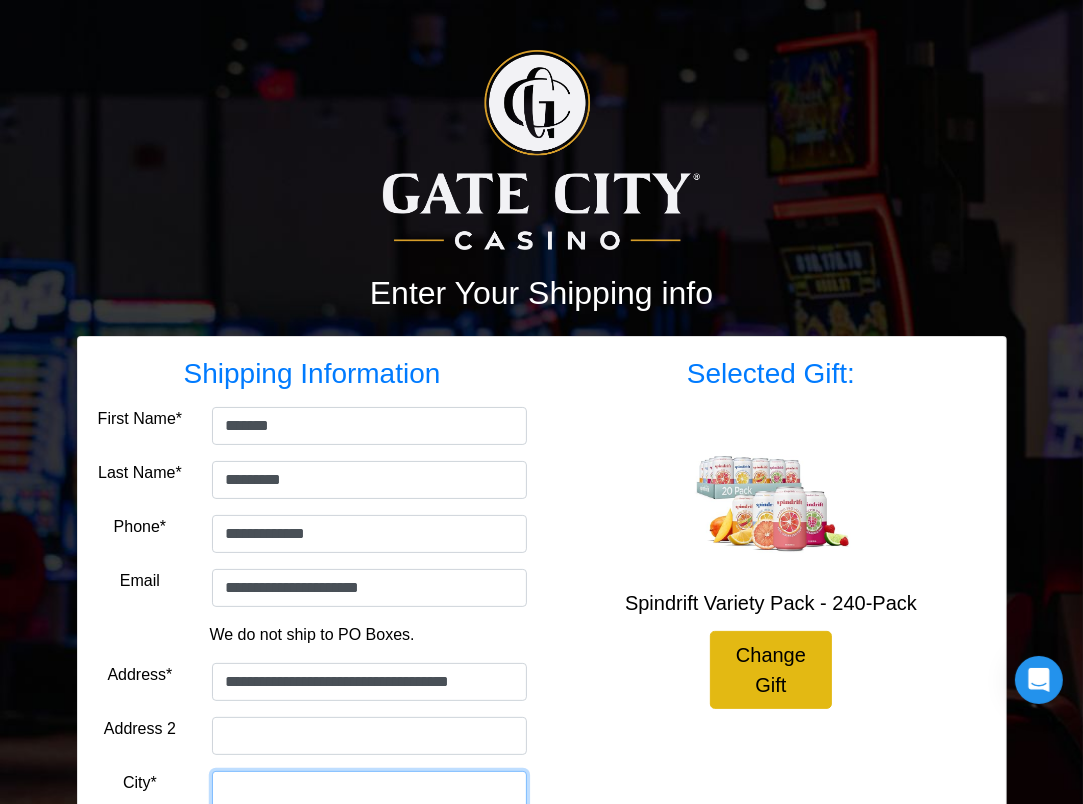 type on "**********" 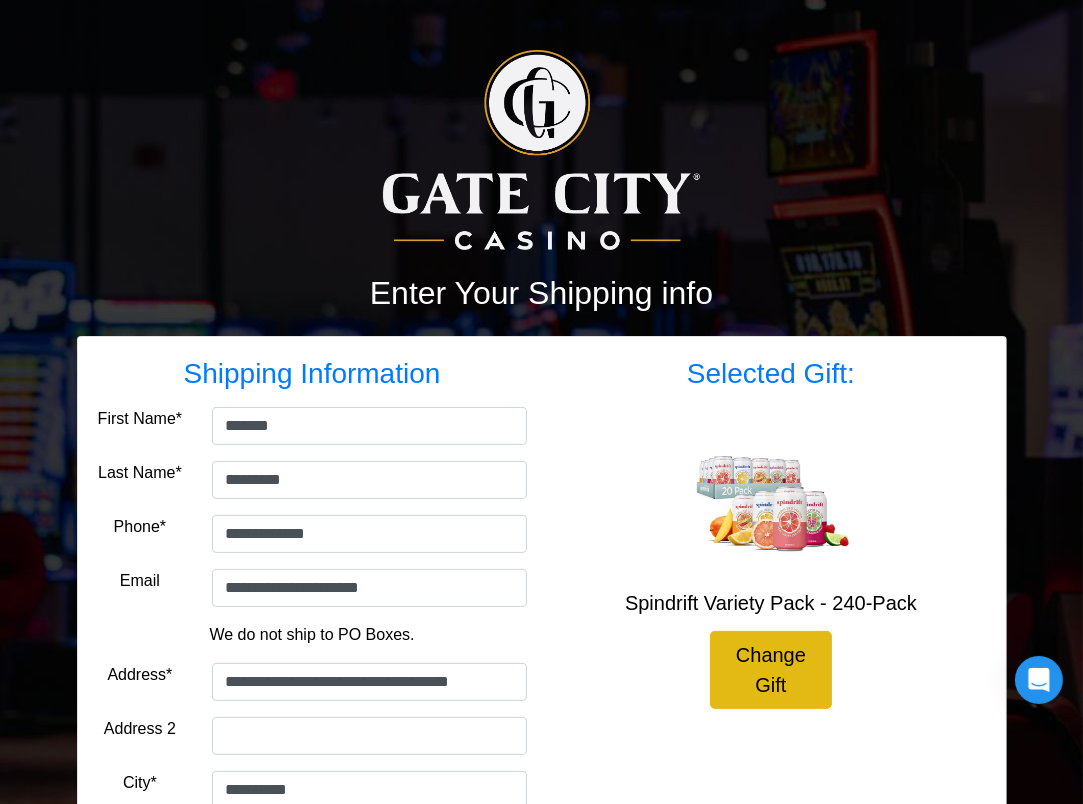 select on "**" 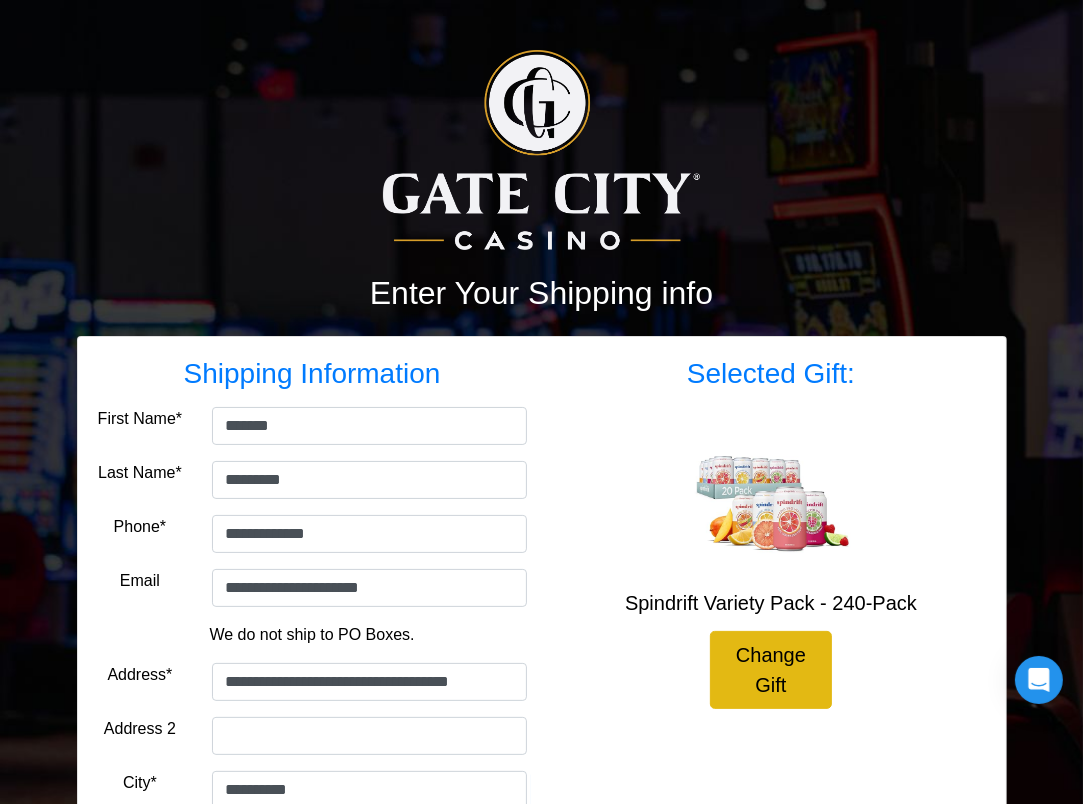 type on "*****" 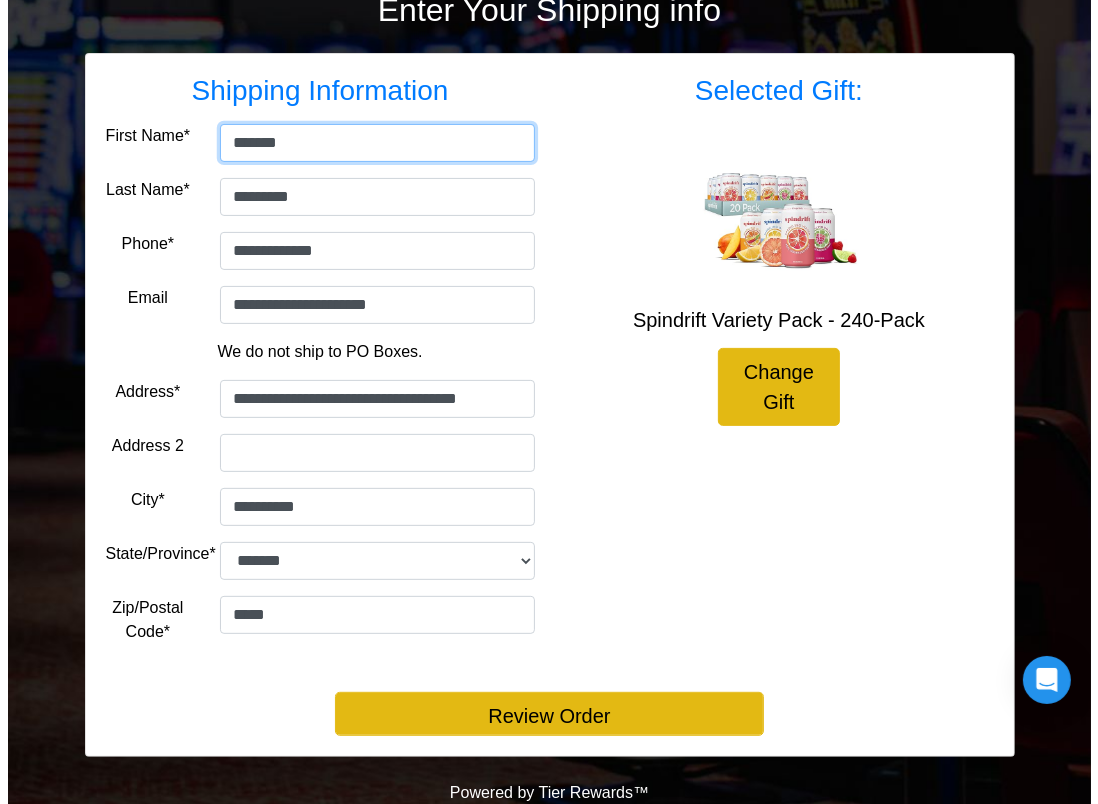 scroll, scrollTop: 284, scrollLeft: 0, axis: vertical 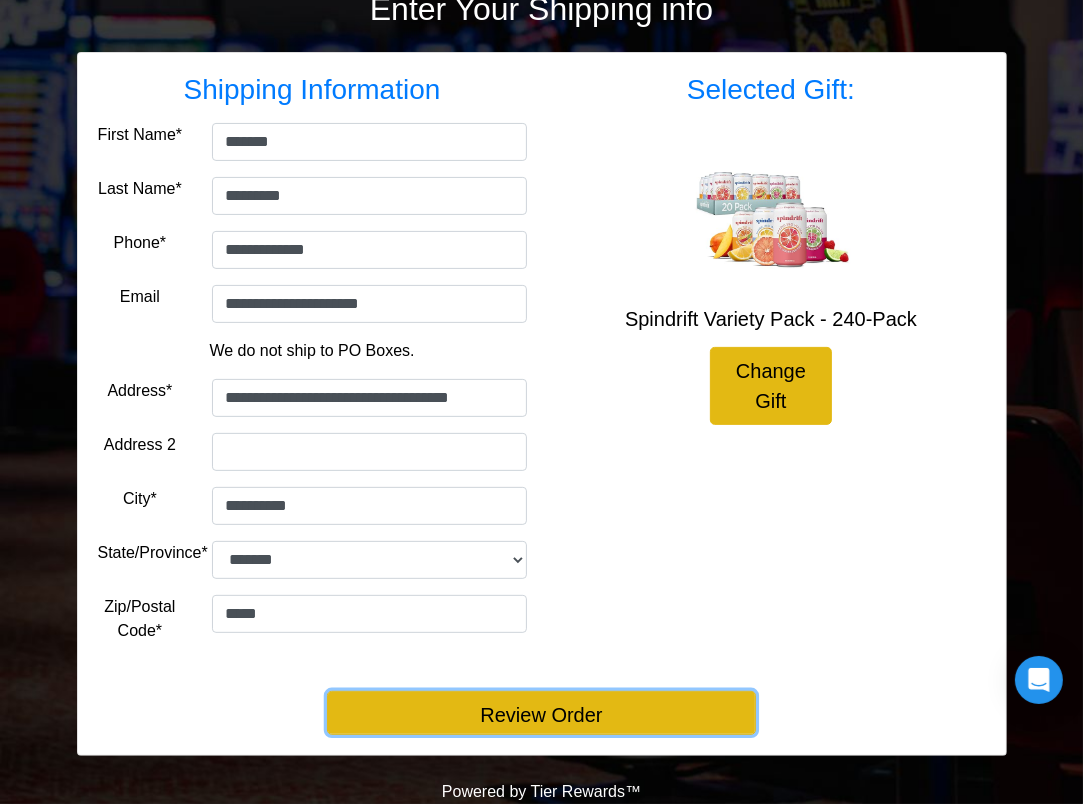 click on "Review Order" at bounding box center (541, 713) 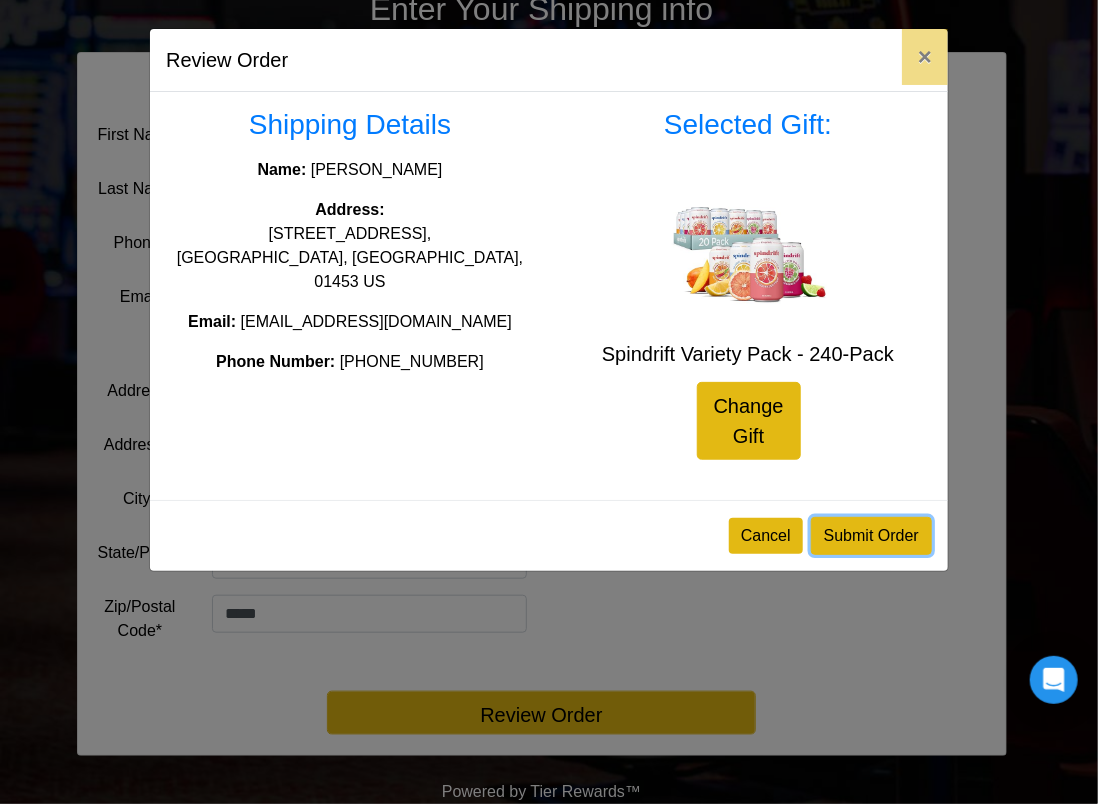 click on "Submit Order" at bounding box center [871, 536] 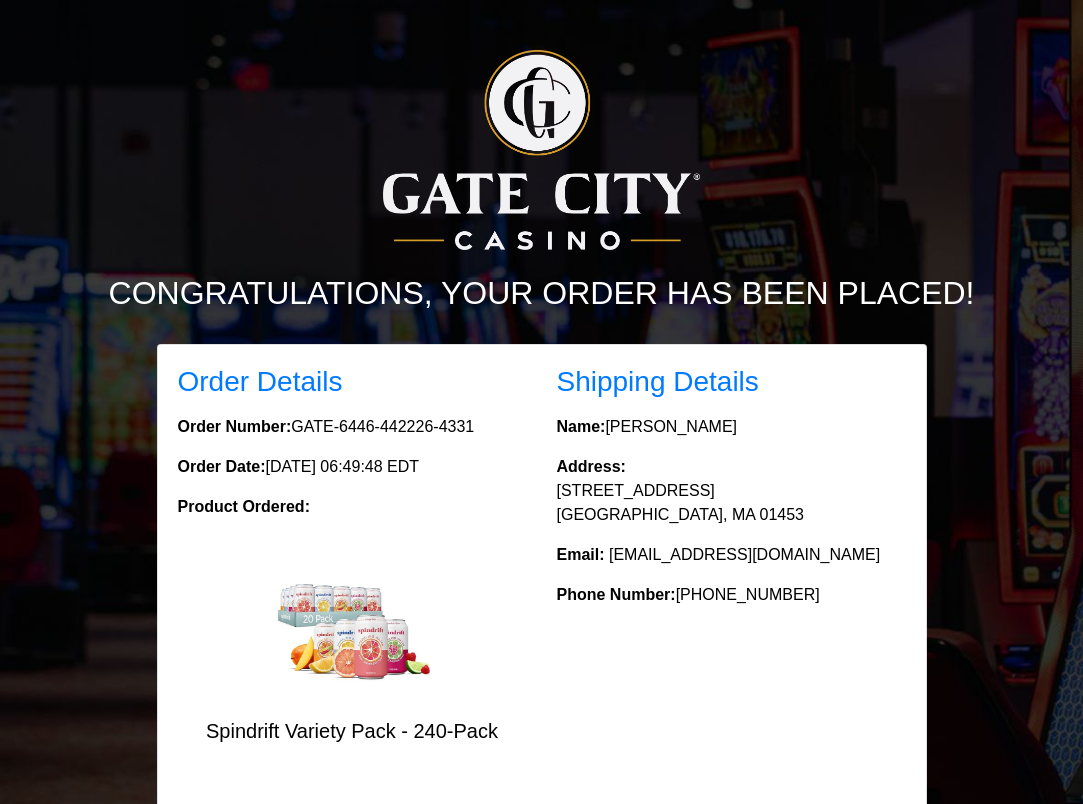 scroll, scrollTop: 0, scrollLeft: 0, axis: both 